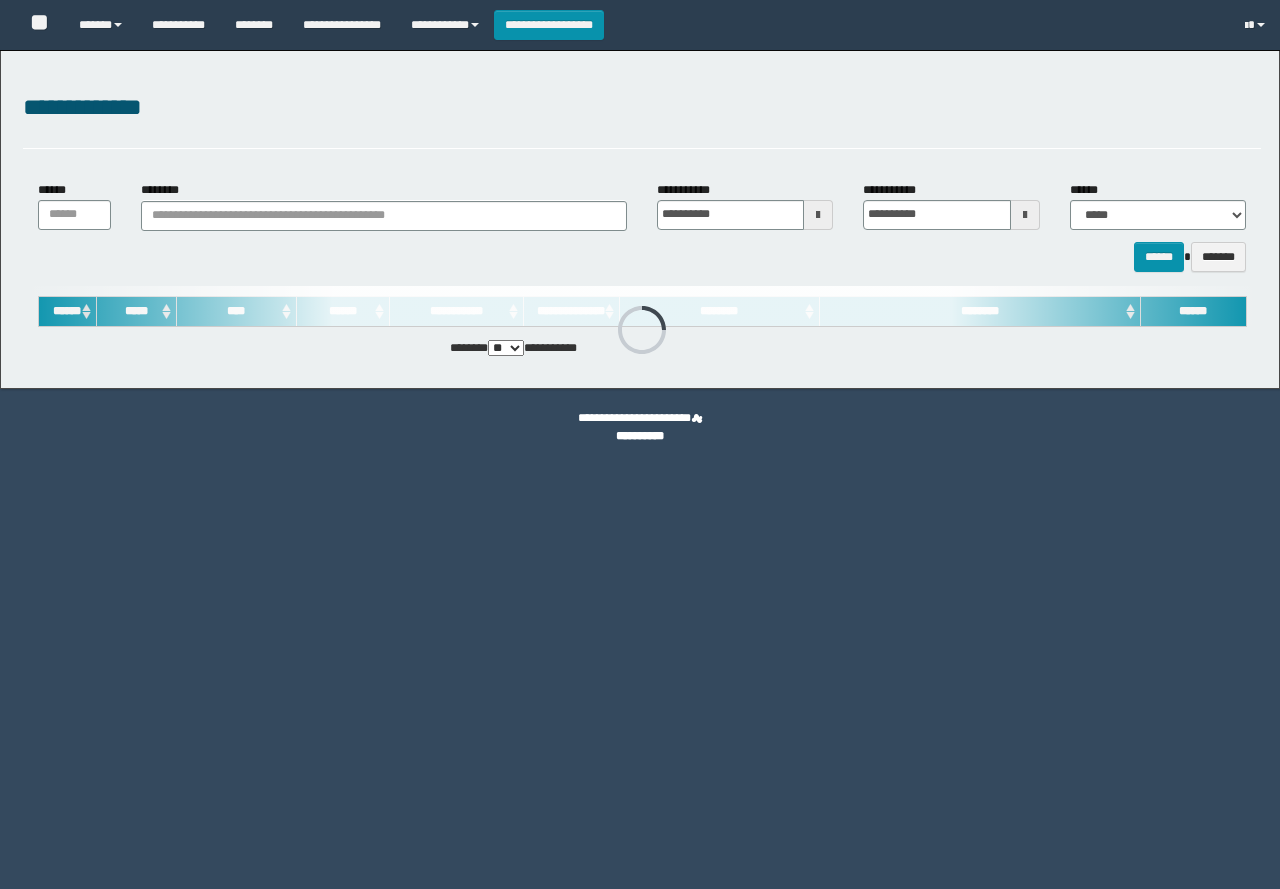 scroll, scrollTop: 0, scrollLeft: 0, axis: both 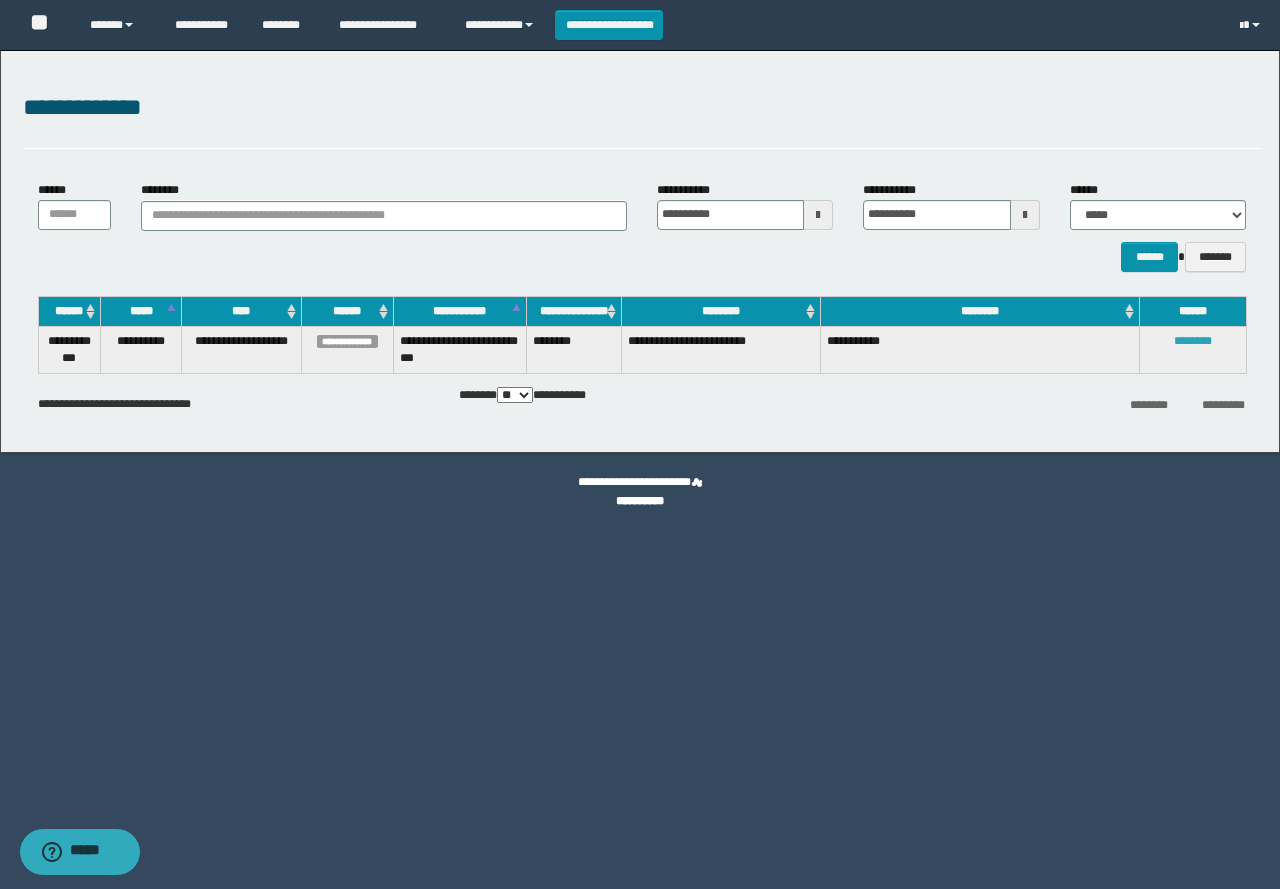 click on "********" at bounding box center [1193, 341] 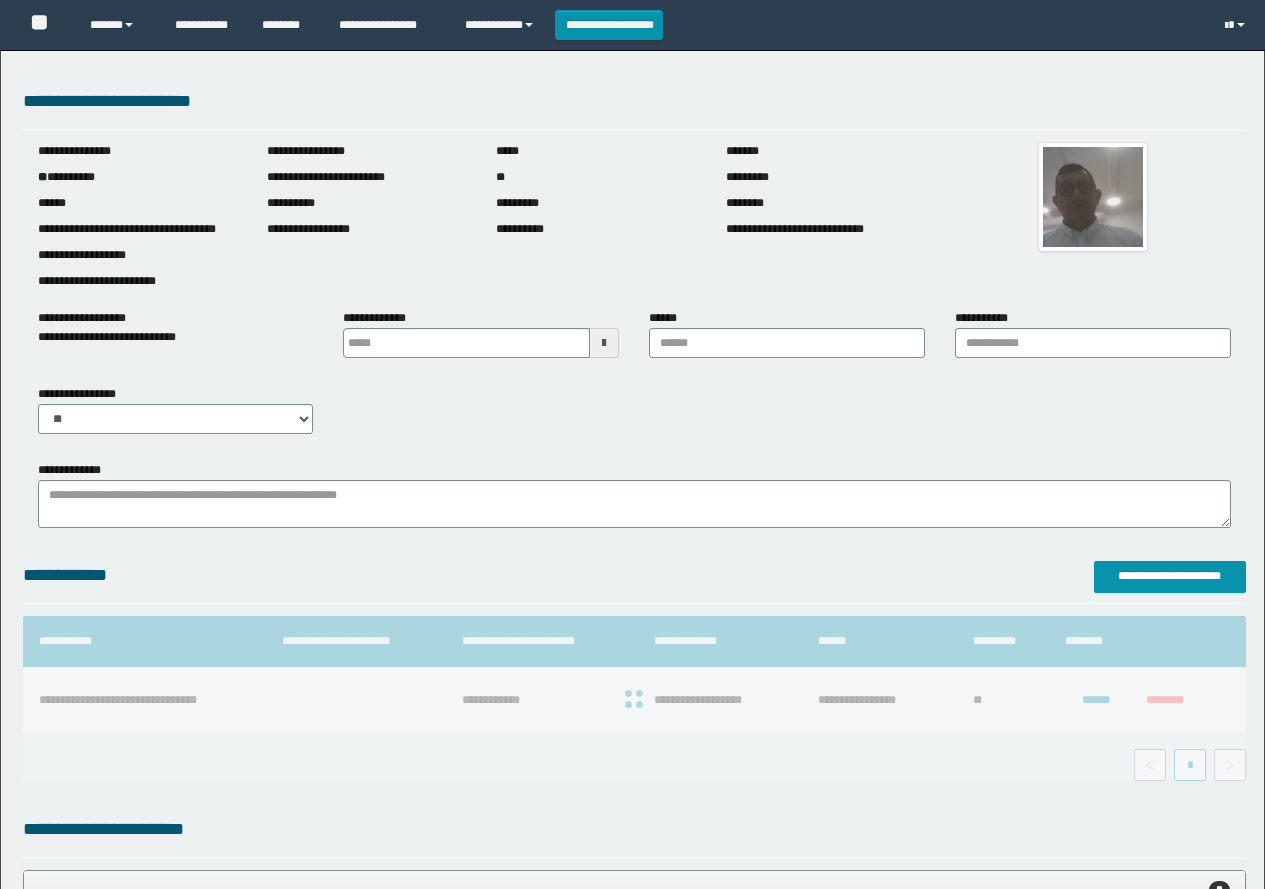 scroll, scrollTop: 0, scrollLeft: 0, axis: both 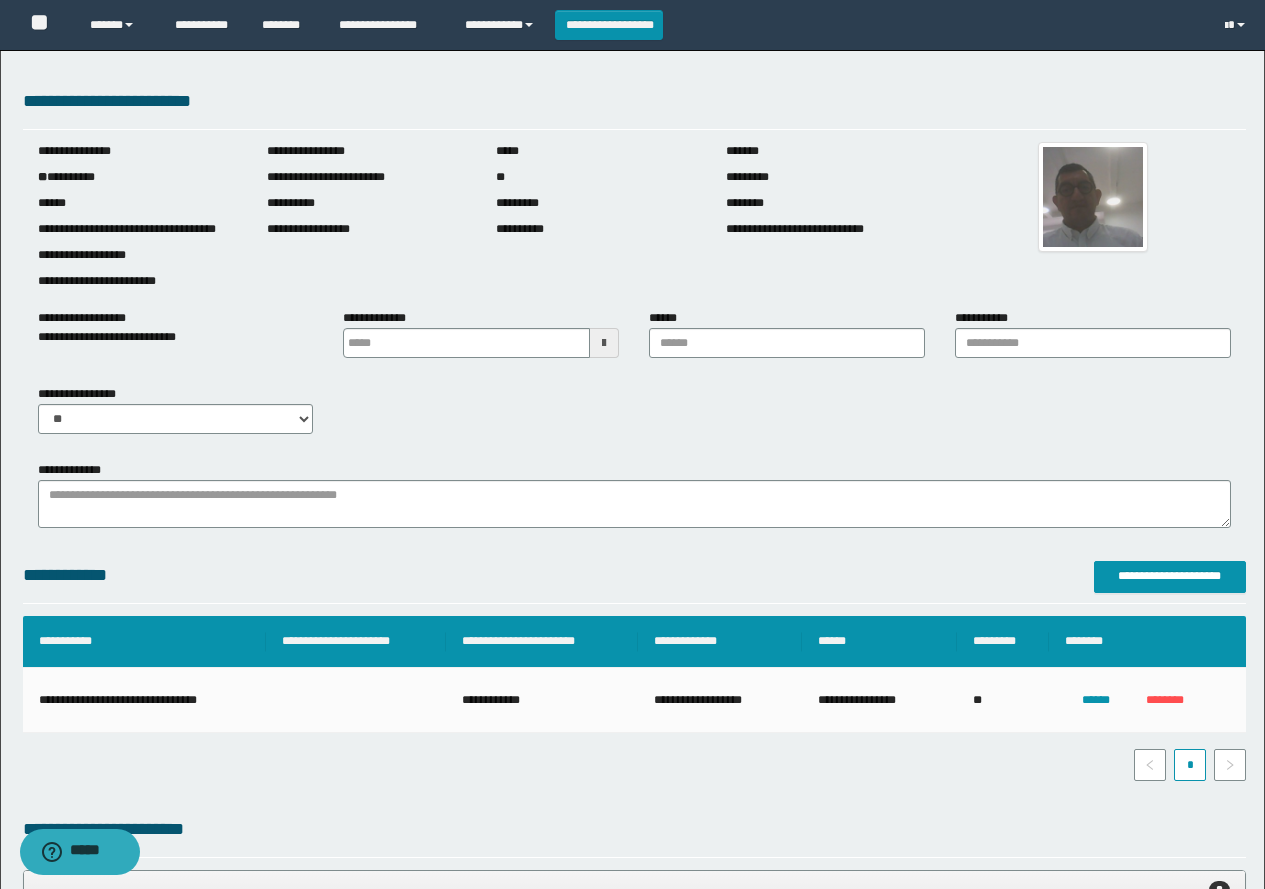 click on "**********" at bounding box center [632, 1712] 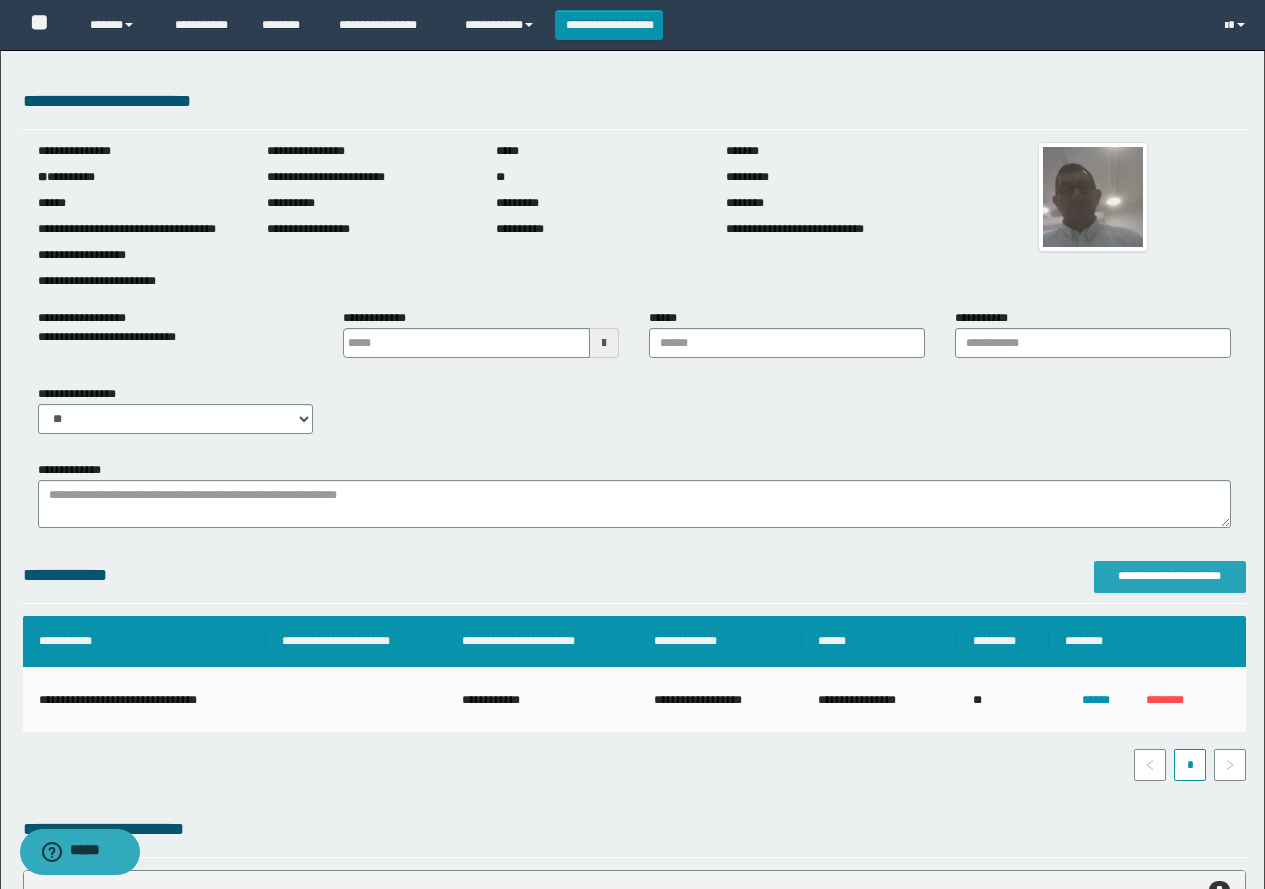 click on "**********" at bounding box center (1170, 576) 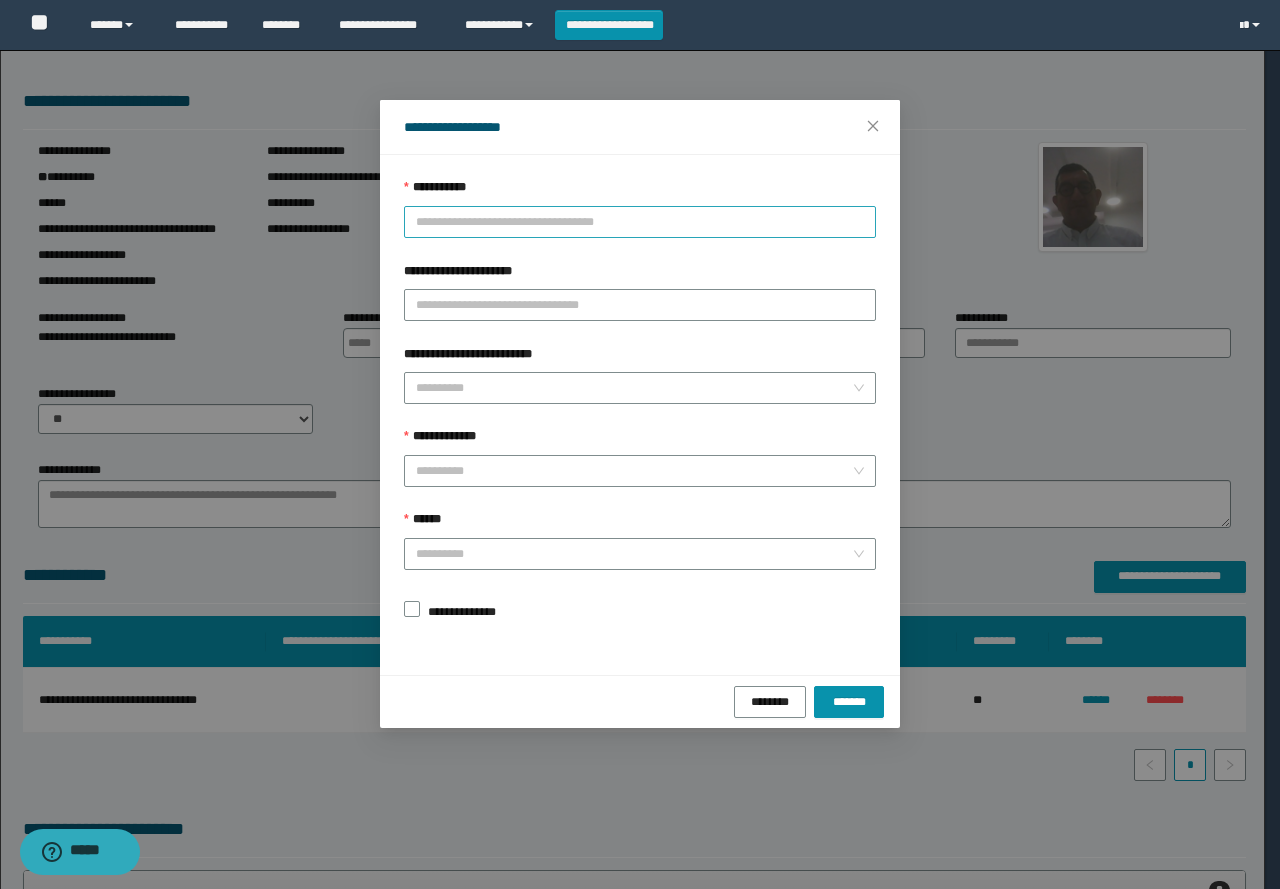 click on "**********" at bounding box center [640, 222] 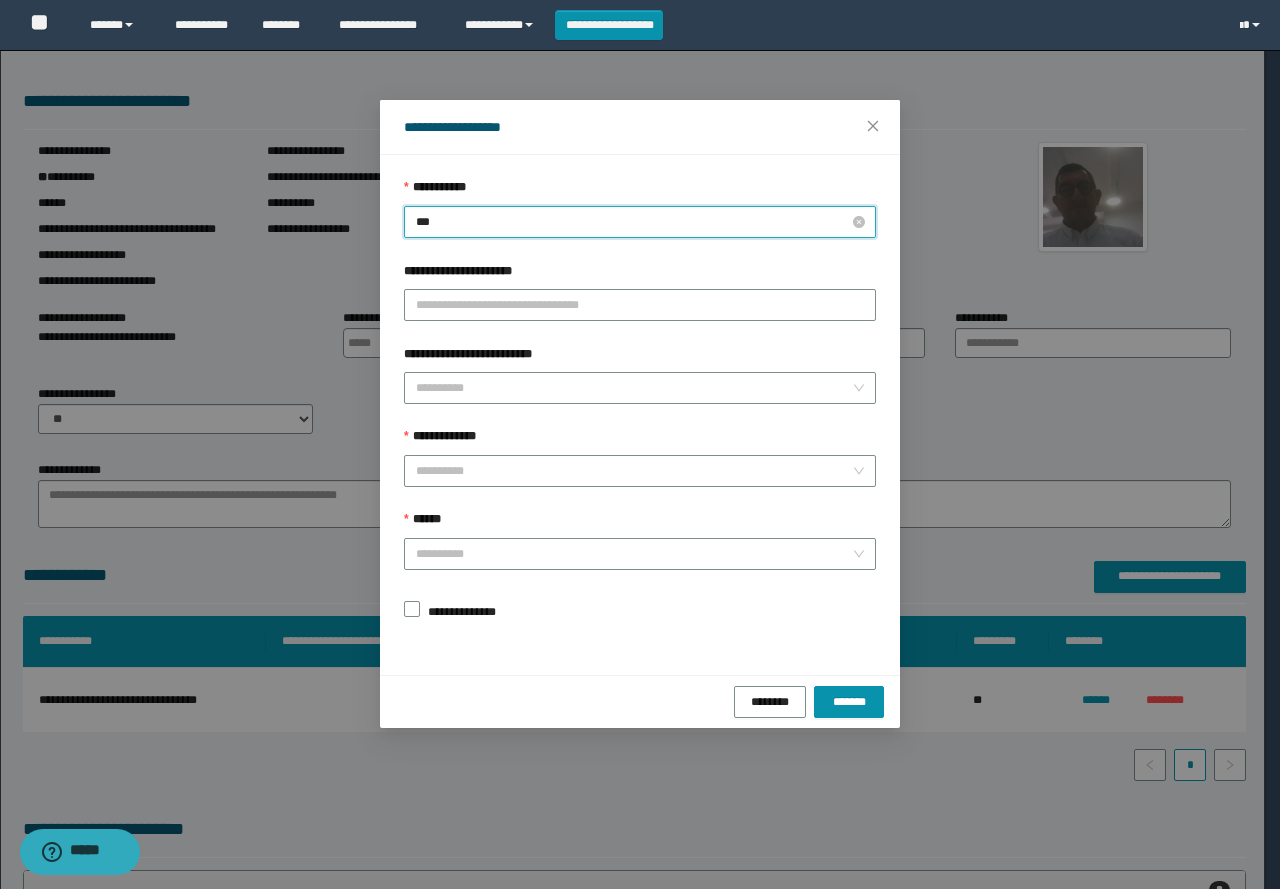 type on "****" 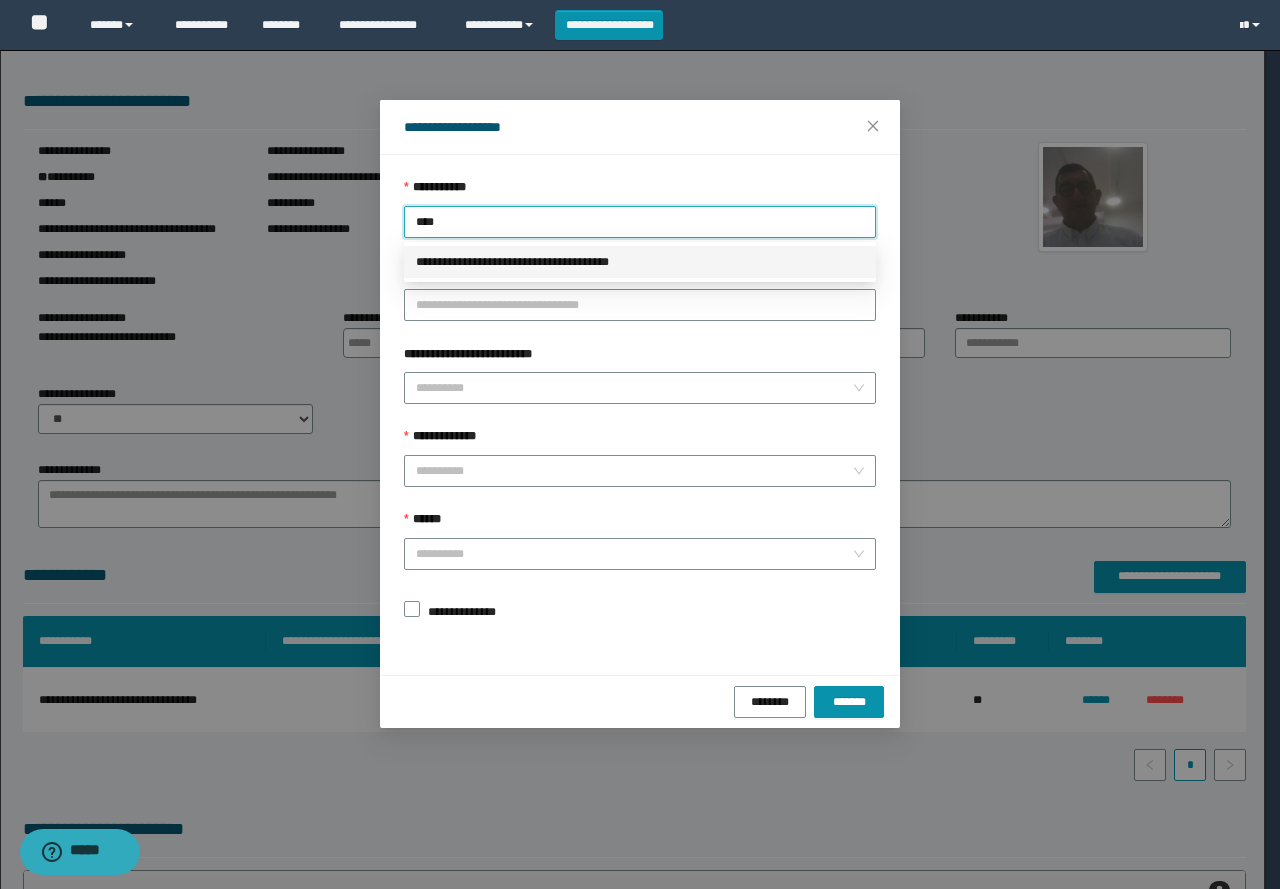 click on "**********" at bounding box center (640, 262) 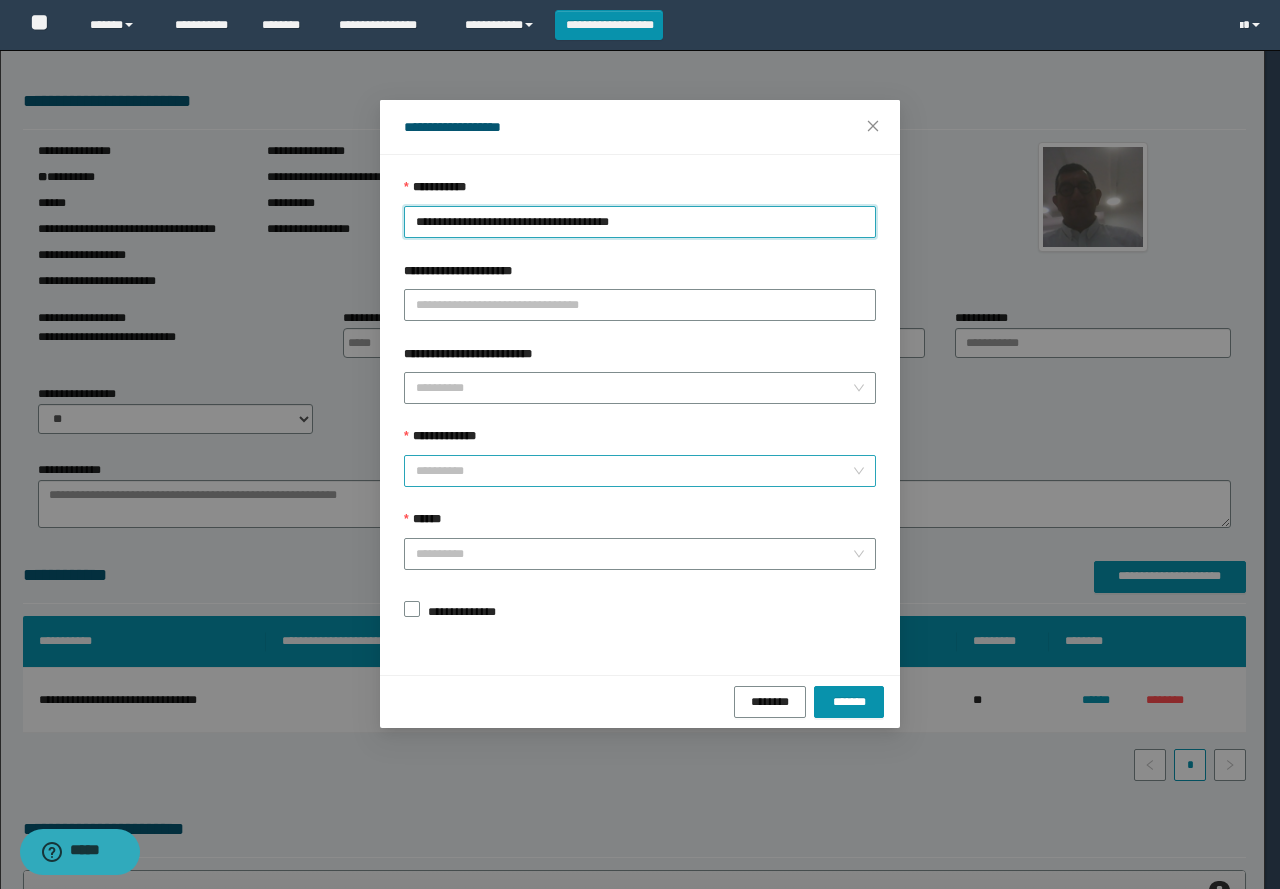 click on "**********" at bounding box center [634, 471] 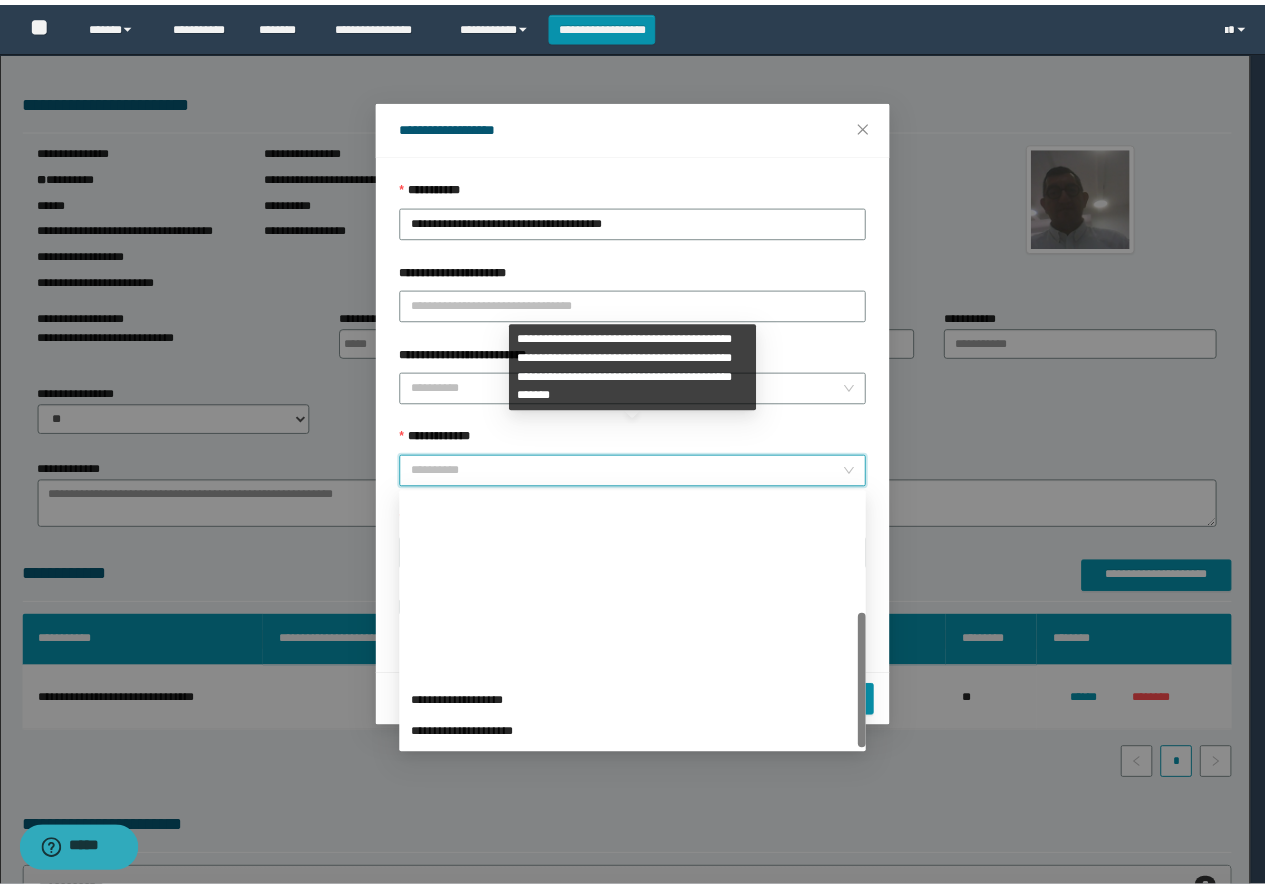 scroll, scrollTop: 224, scrollLeft: 0, axis: vertical 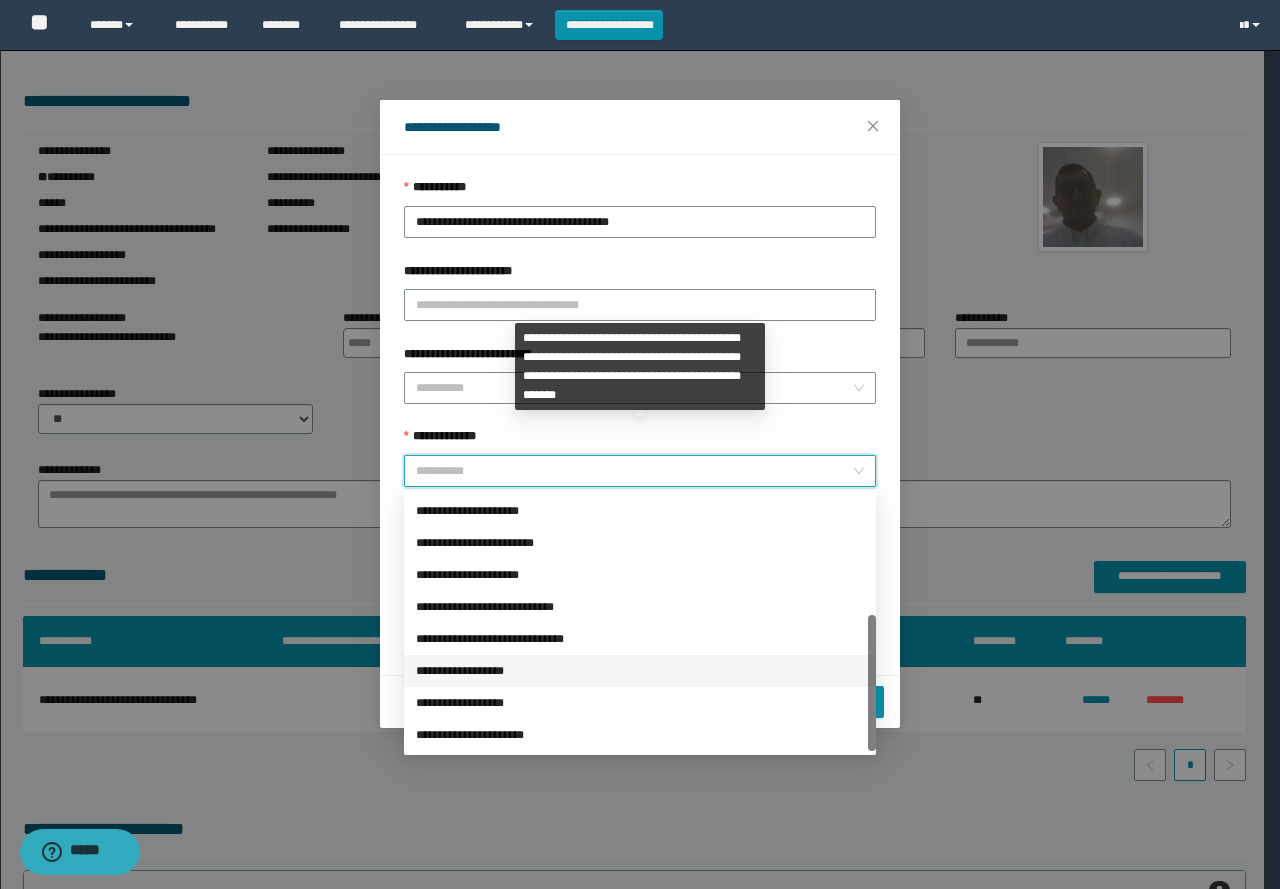 click on "**********" at bounding box center (640, 671) 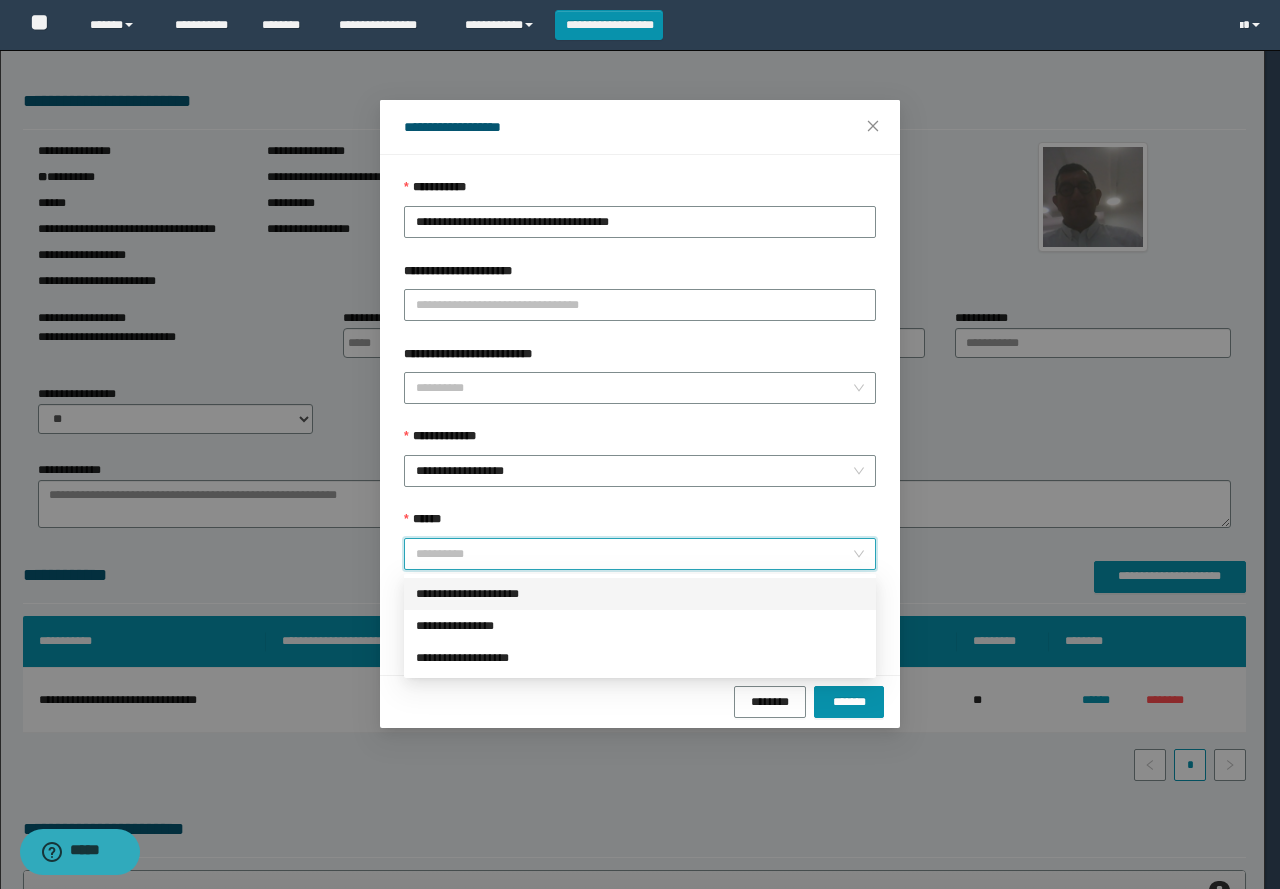 click on "******" at bounding box center [634, 554] 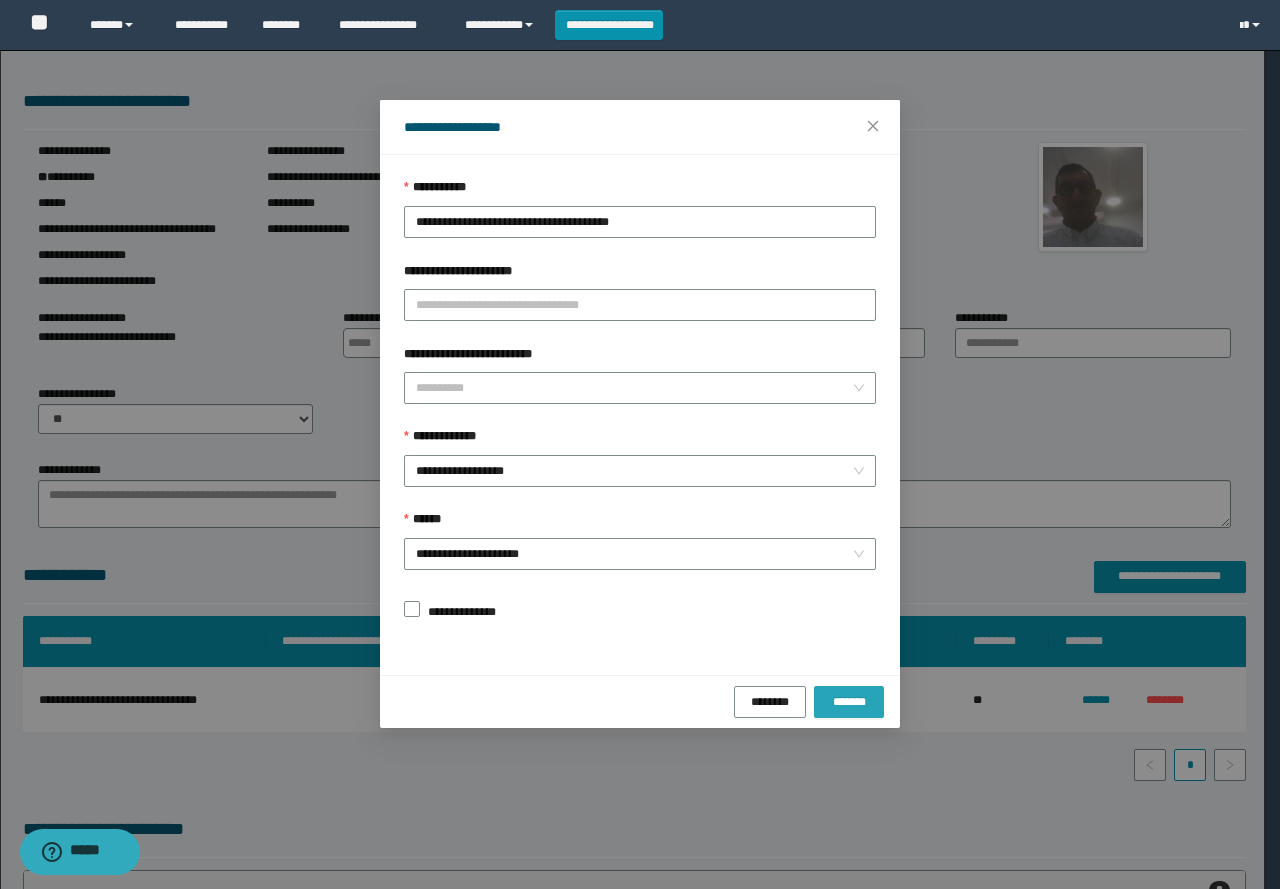 click on "*******" at bounding box center (849, 701) 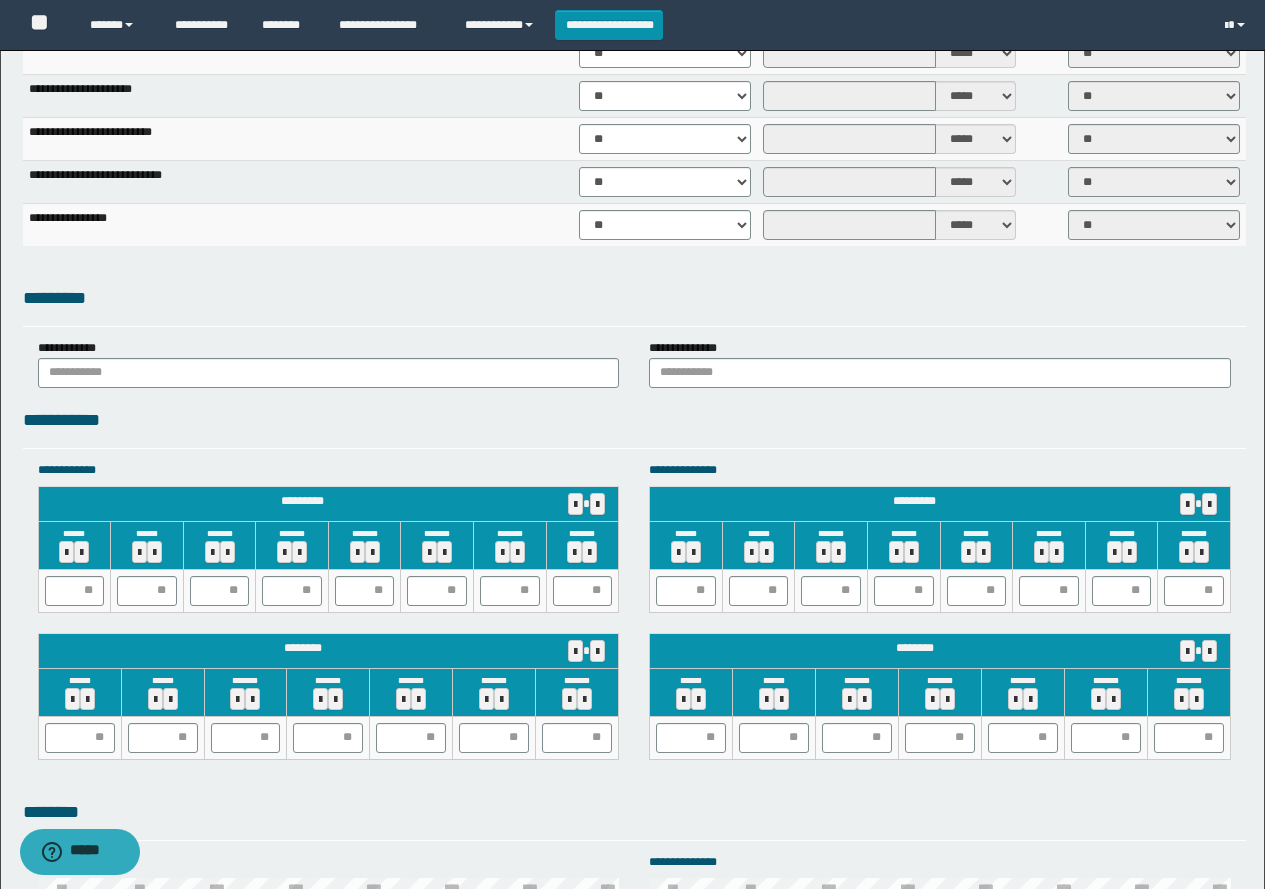 scroll, scrollTop: 1700, scrollLeft: 0, axis: vertical 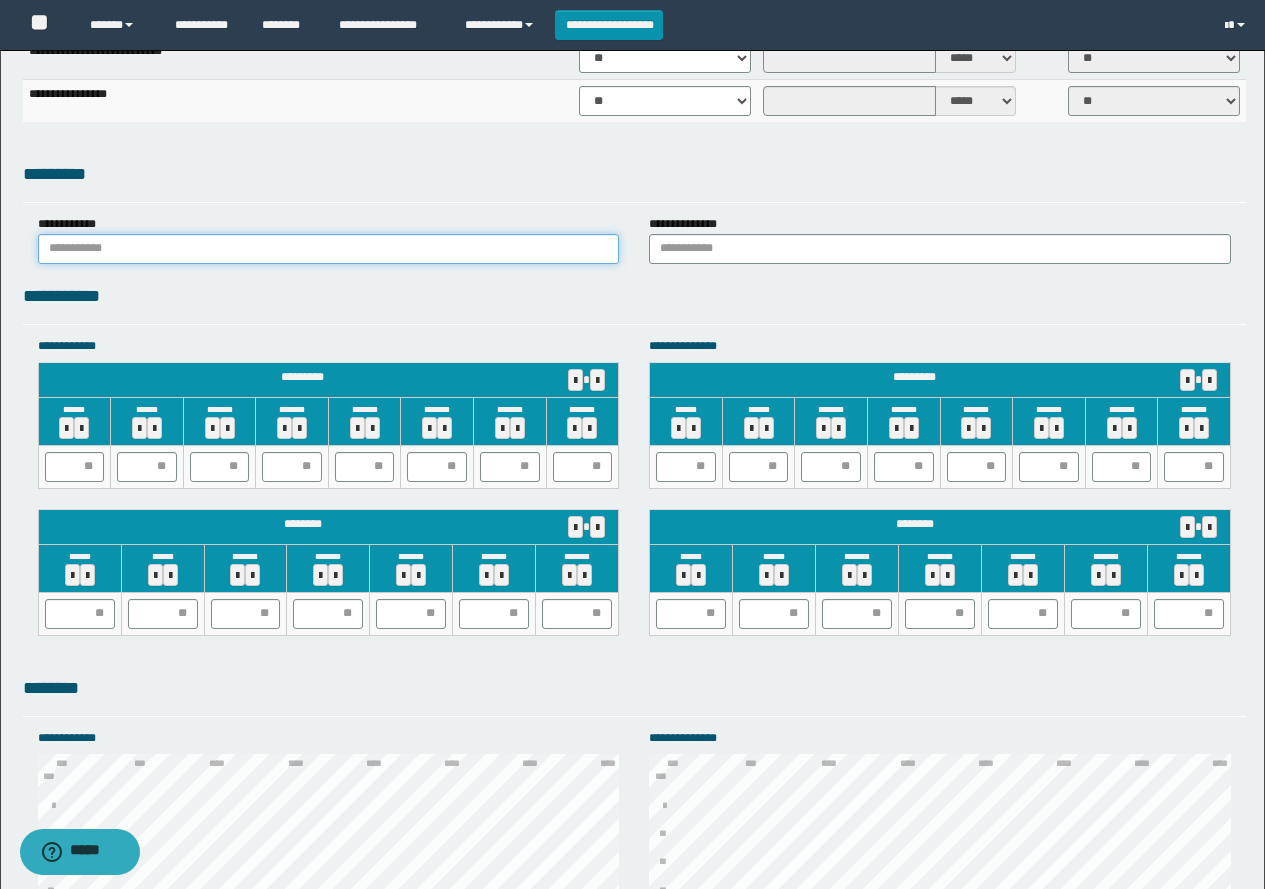 click on "**********" at bounding box center [632, 45] 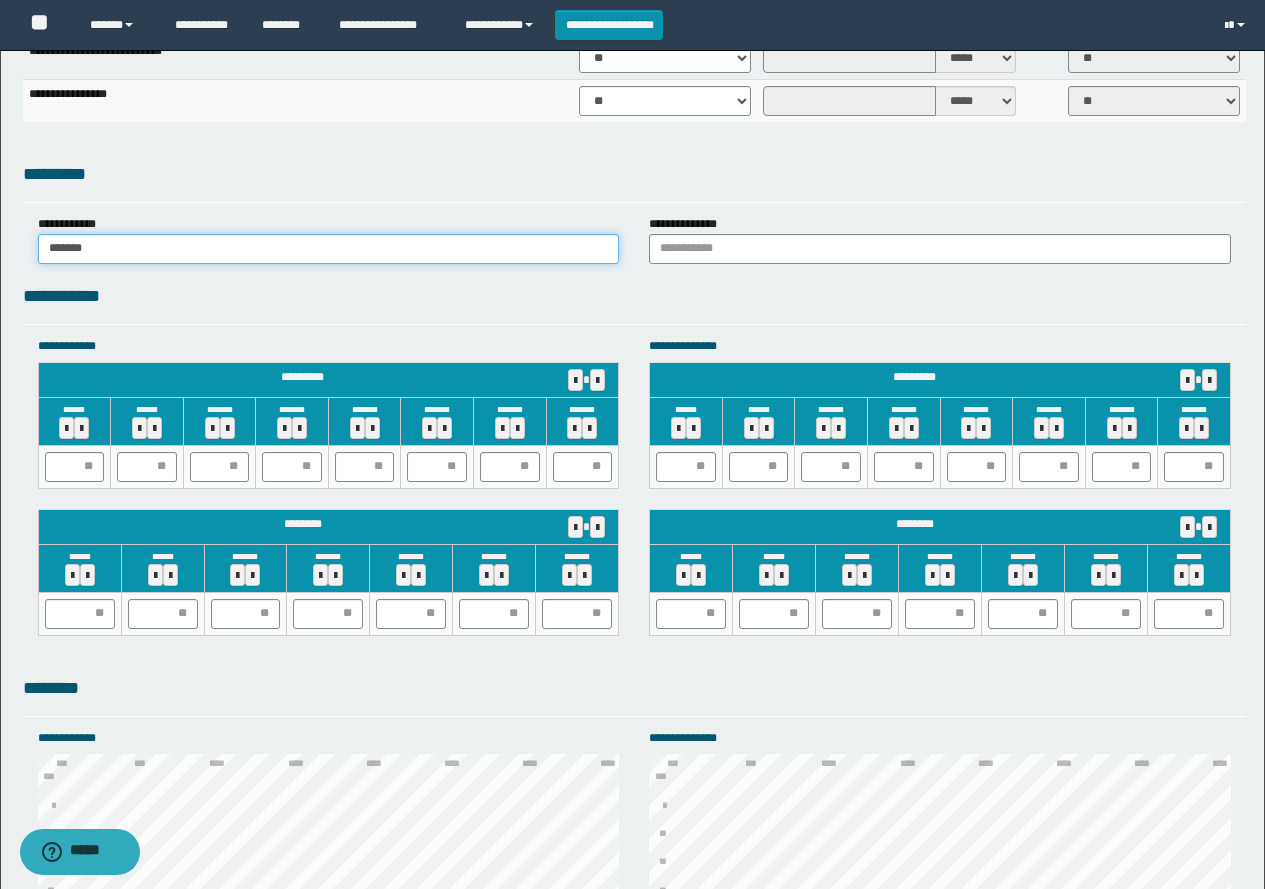 type on "******" 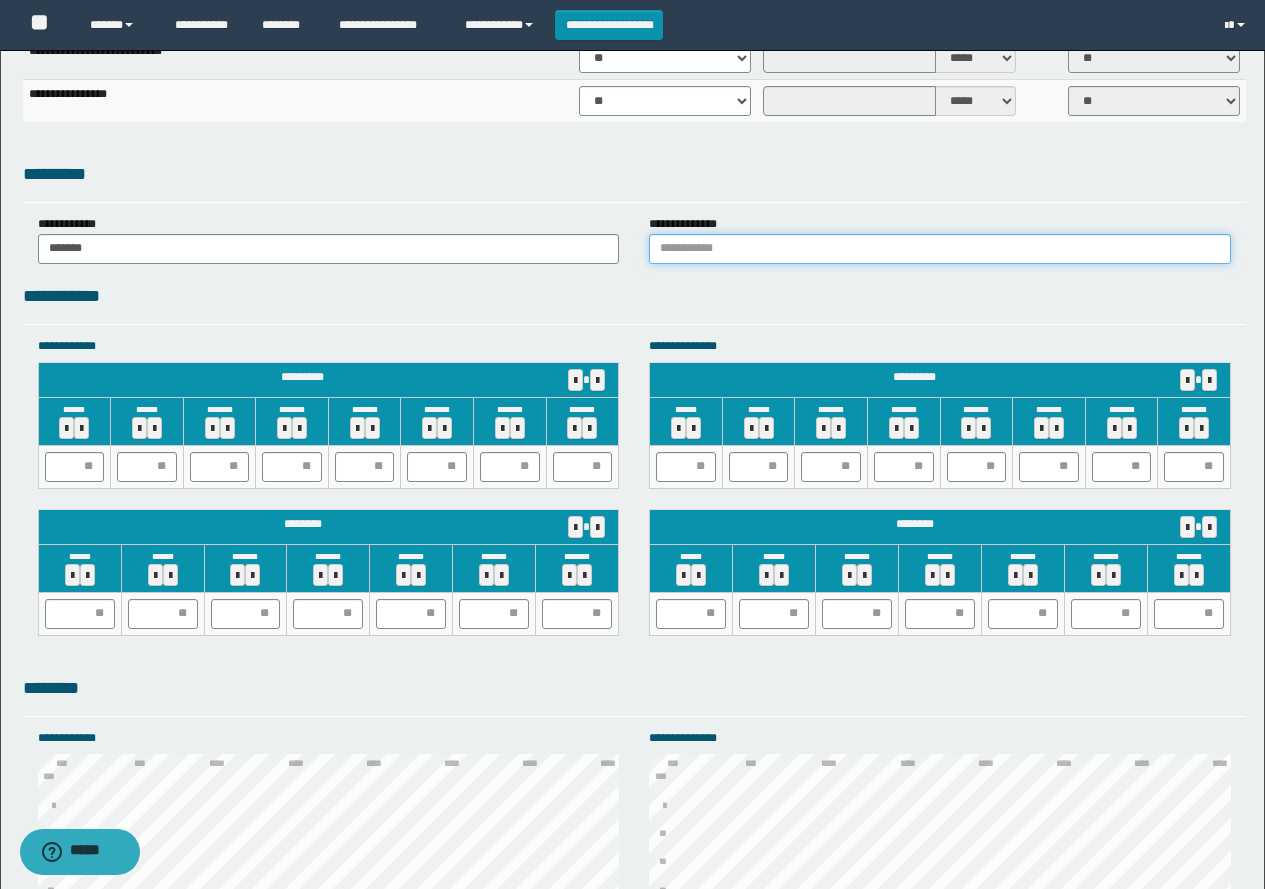 click at bounding box center (940, 249) 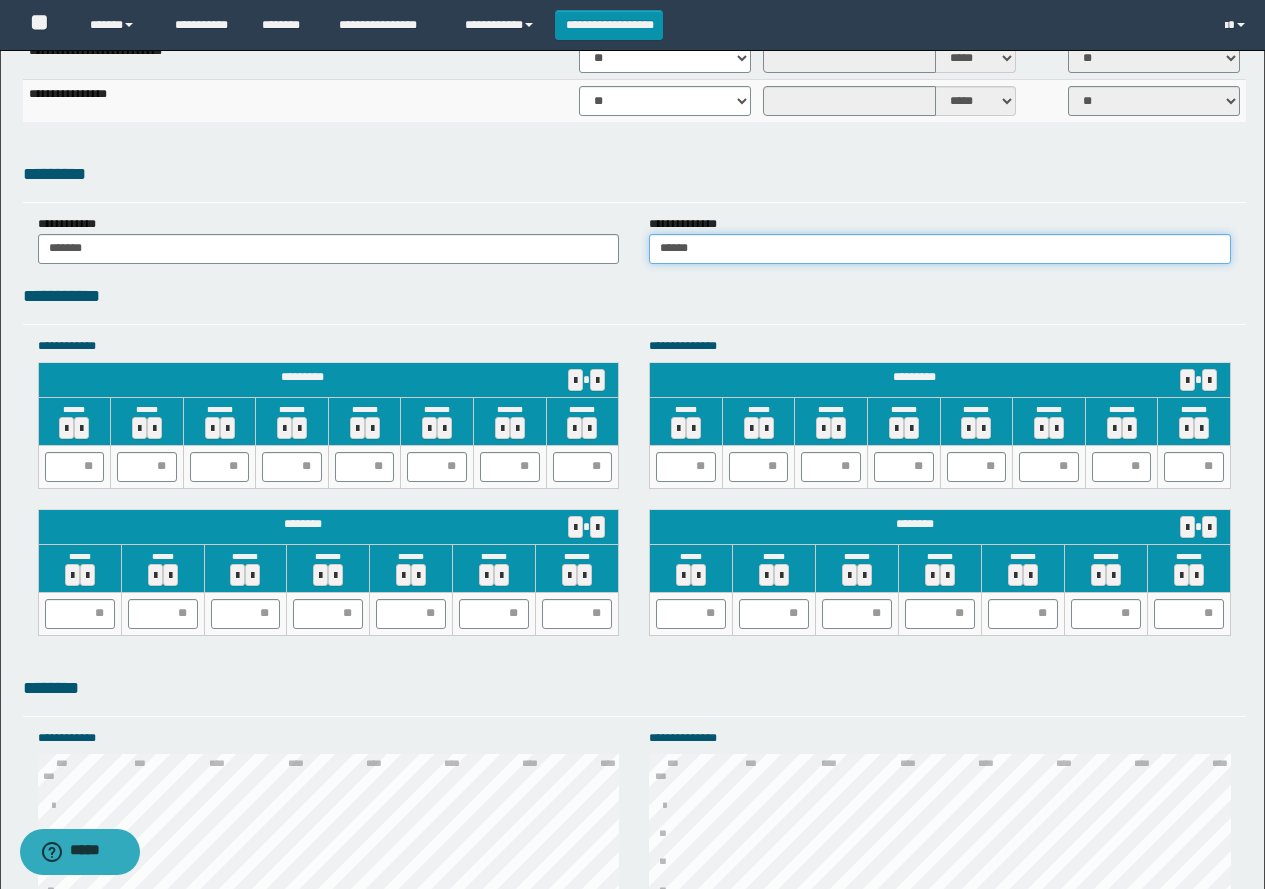 type on "******" 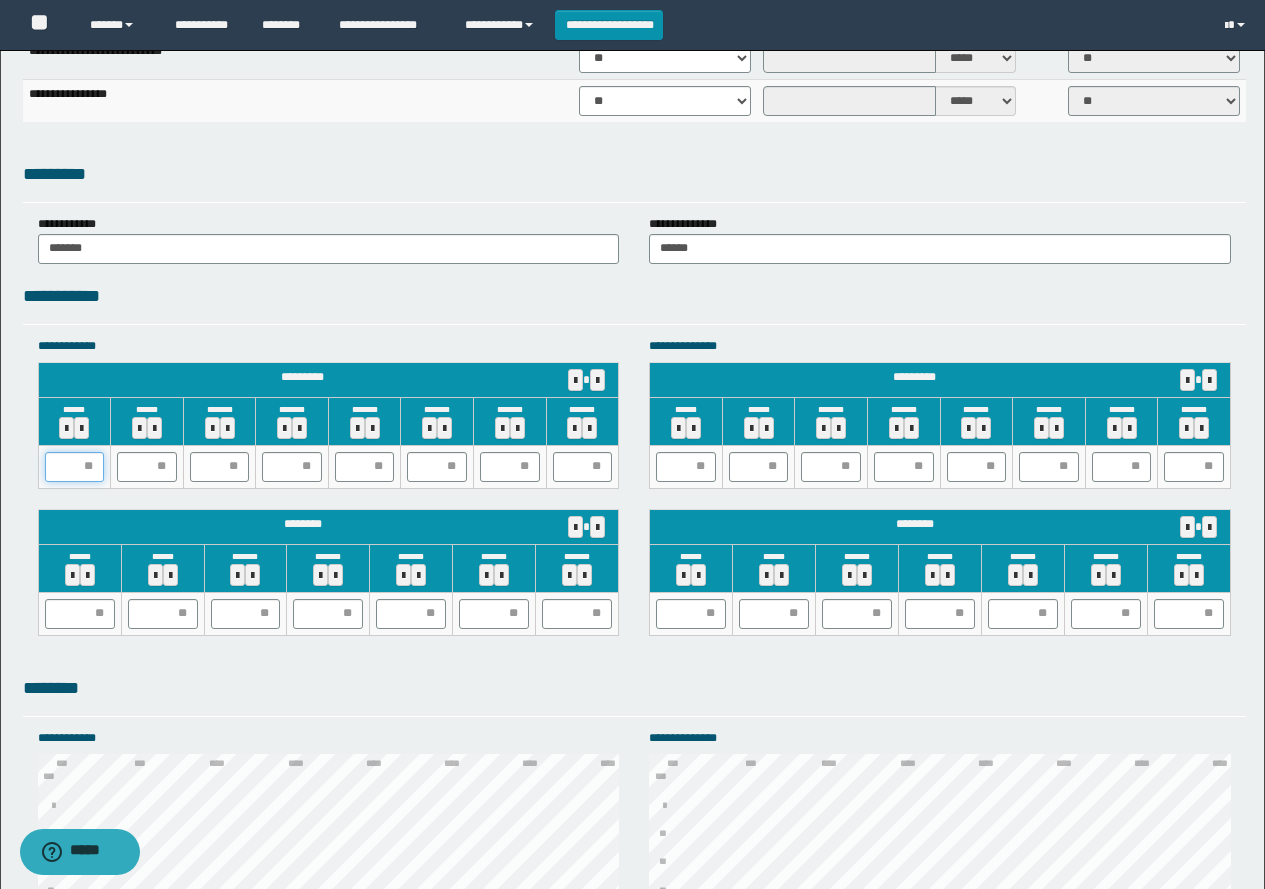 drag, startPoint x: 80, startPoint y: 474, endPoint x: 0, endPoint y: 460, distance: 81.21576 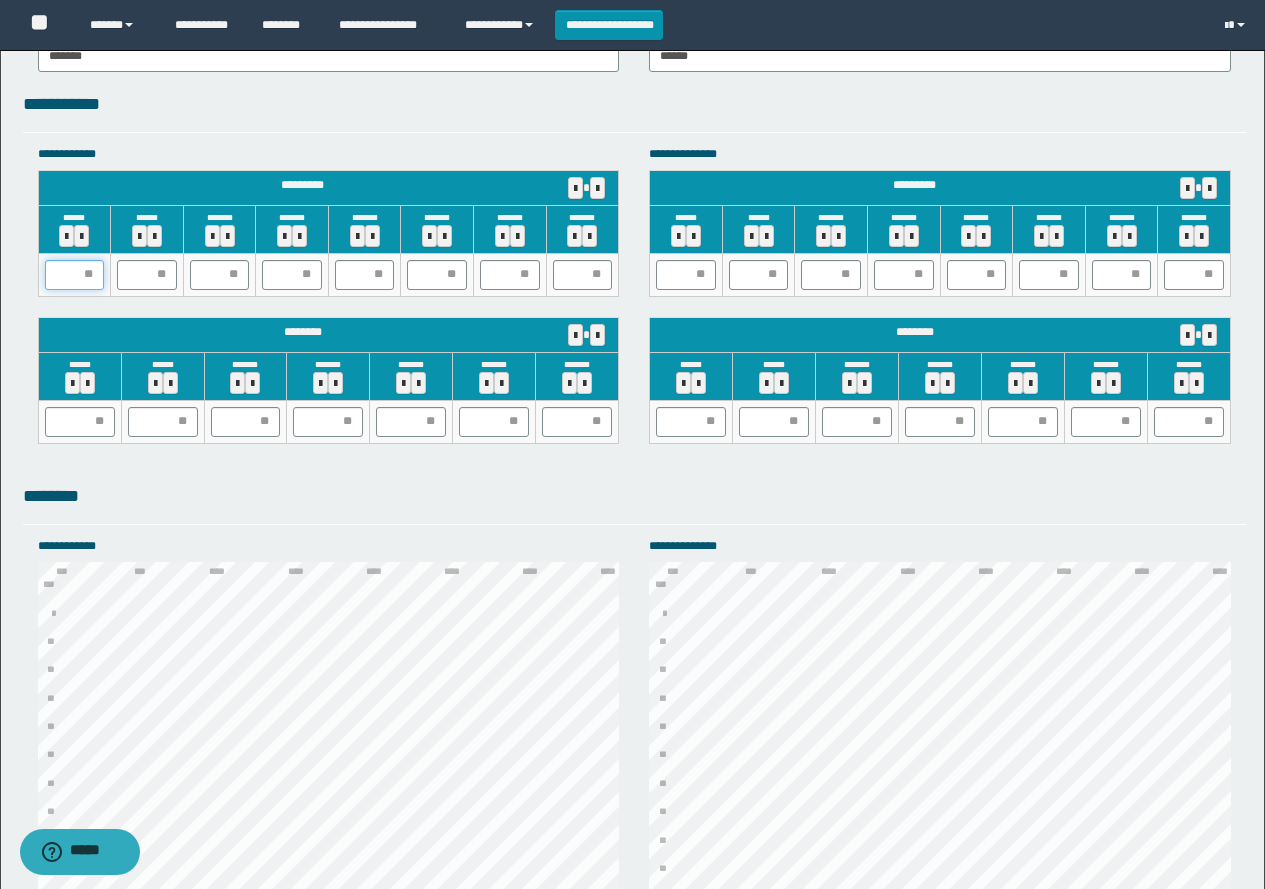 scroll, scrollTop: 1900, scrollLeft: 0, axis: vertical 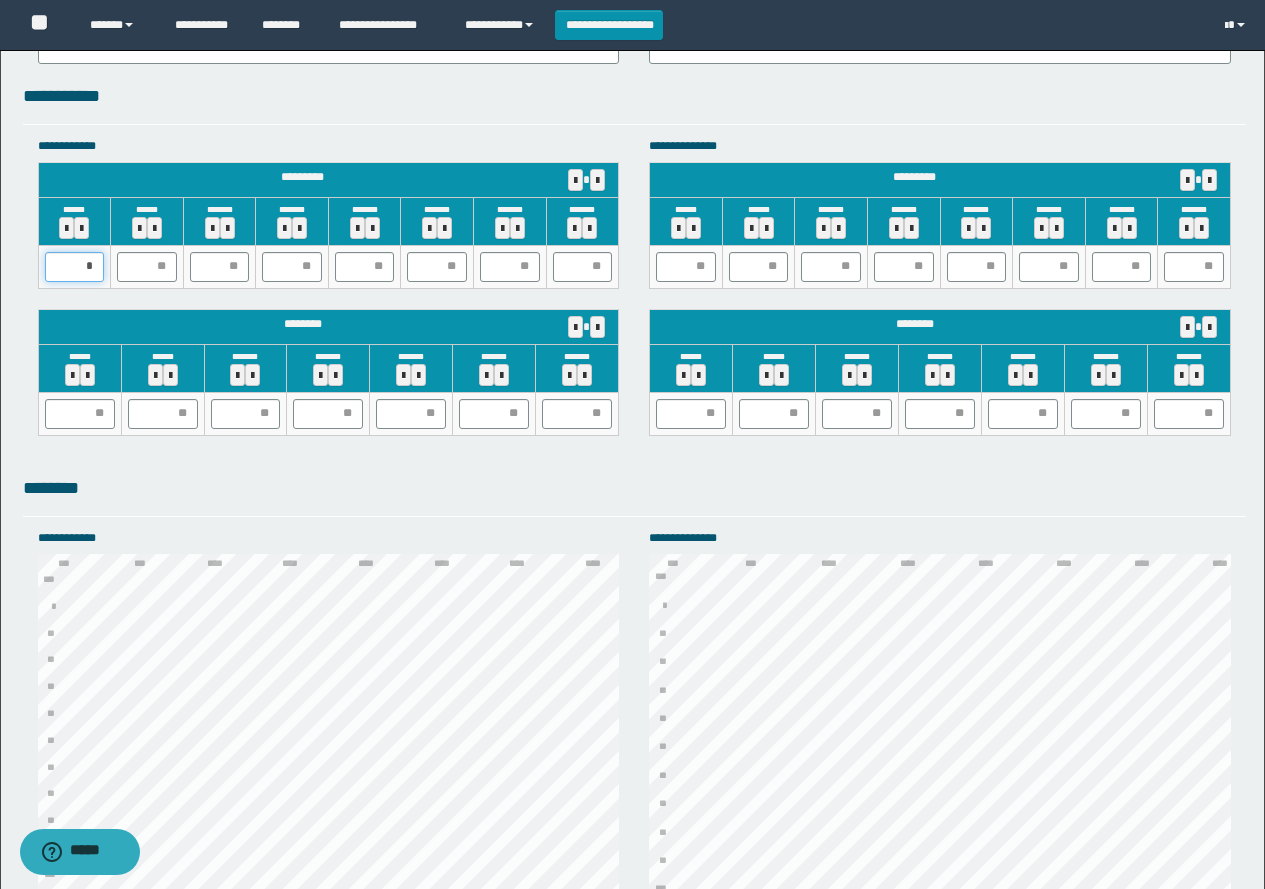 type on "**" 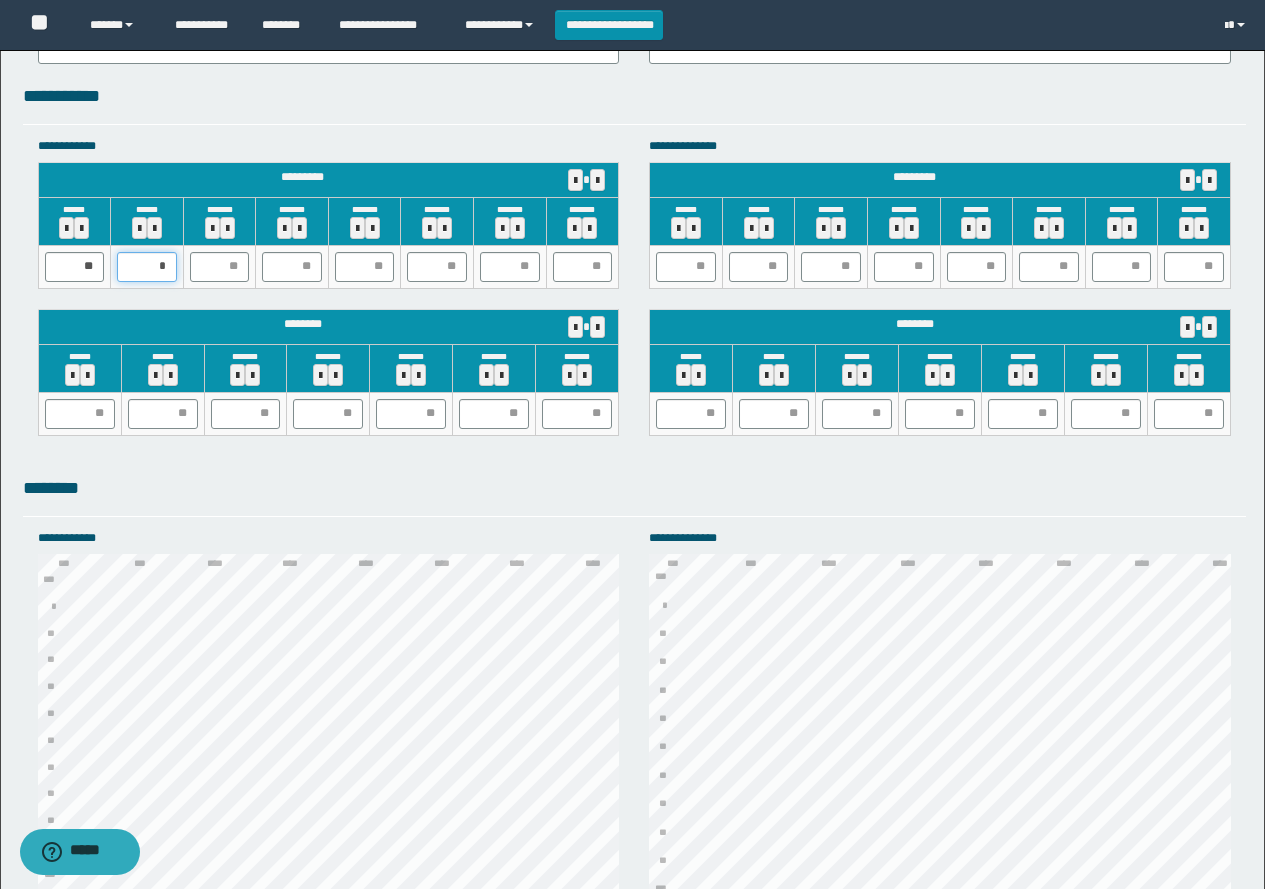 type on "**" 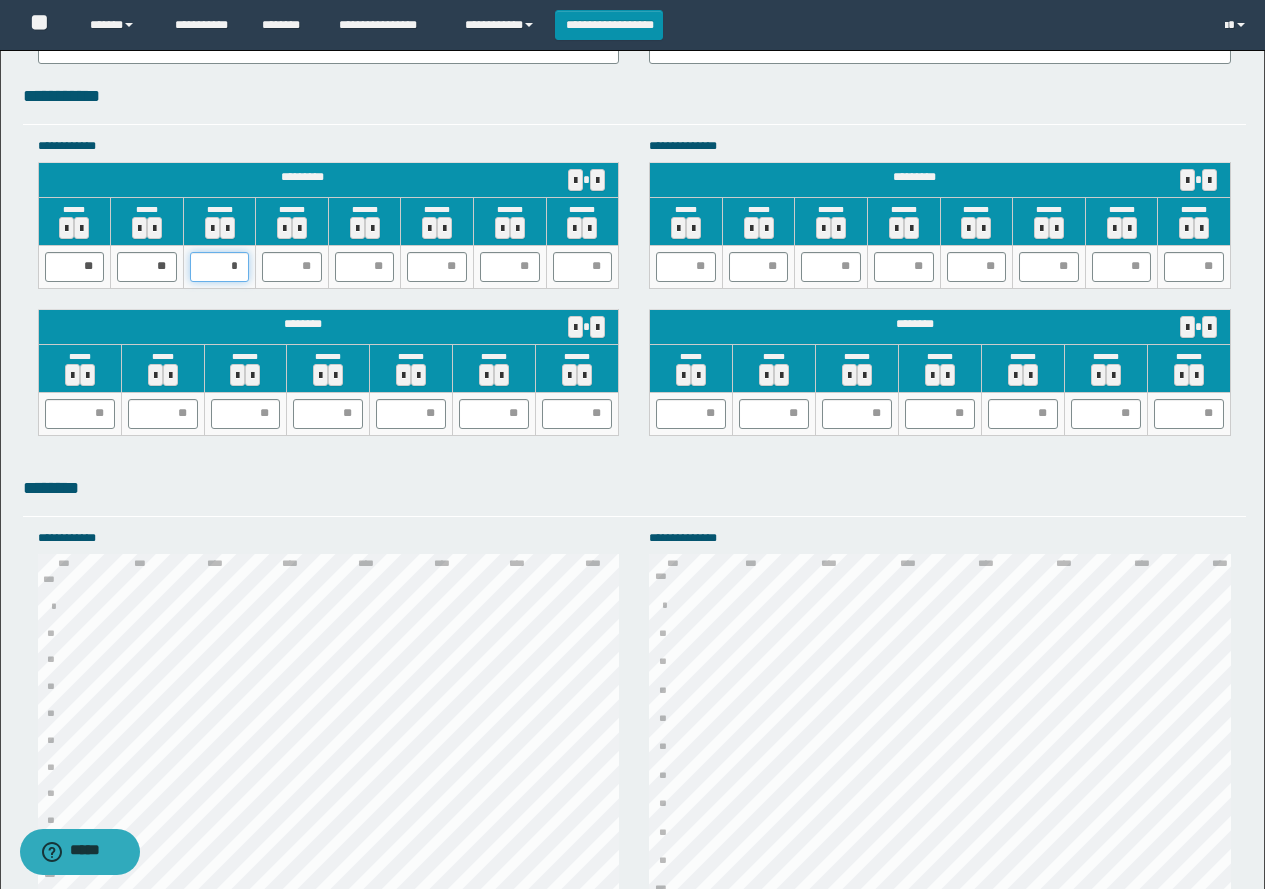 type on "**" 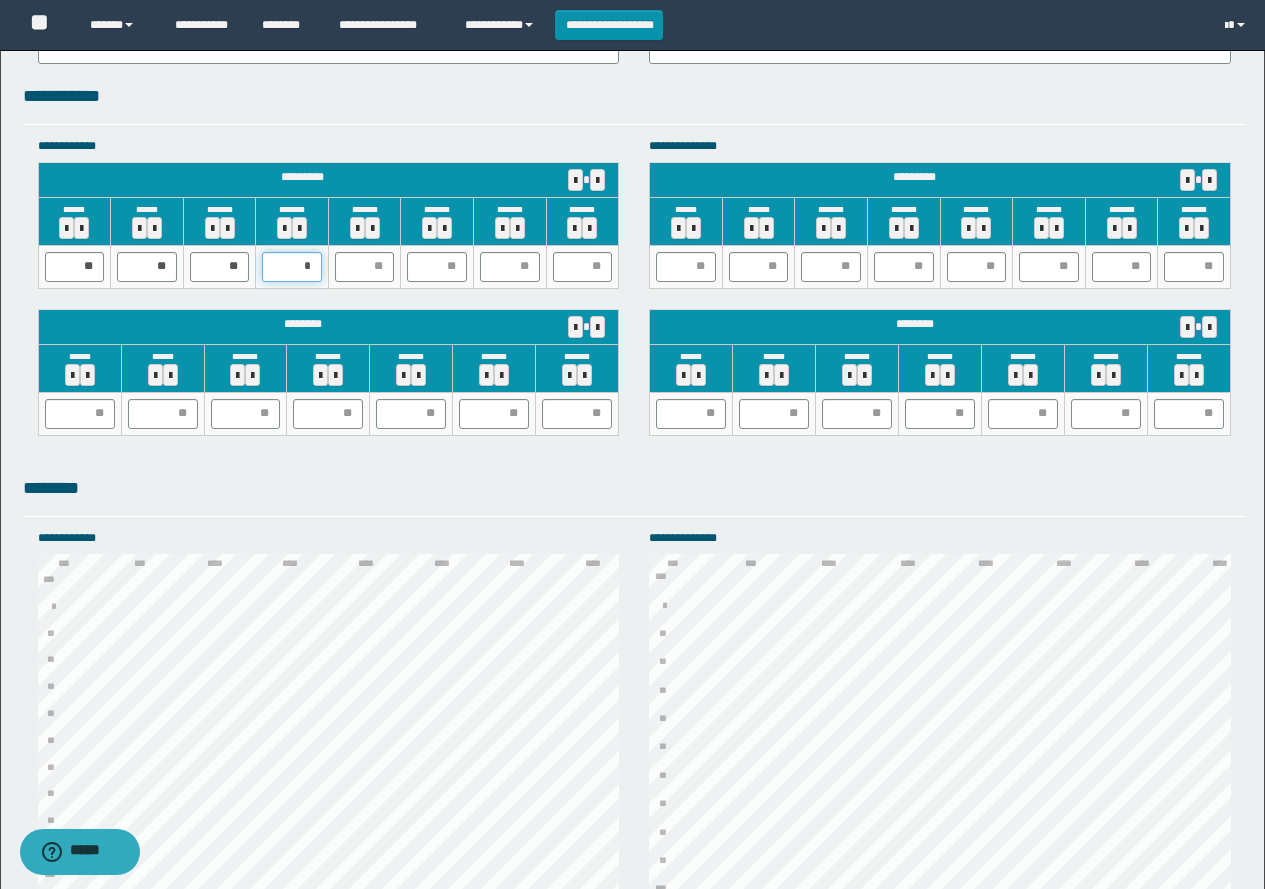 type on "**" 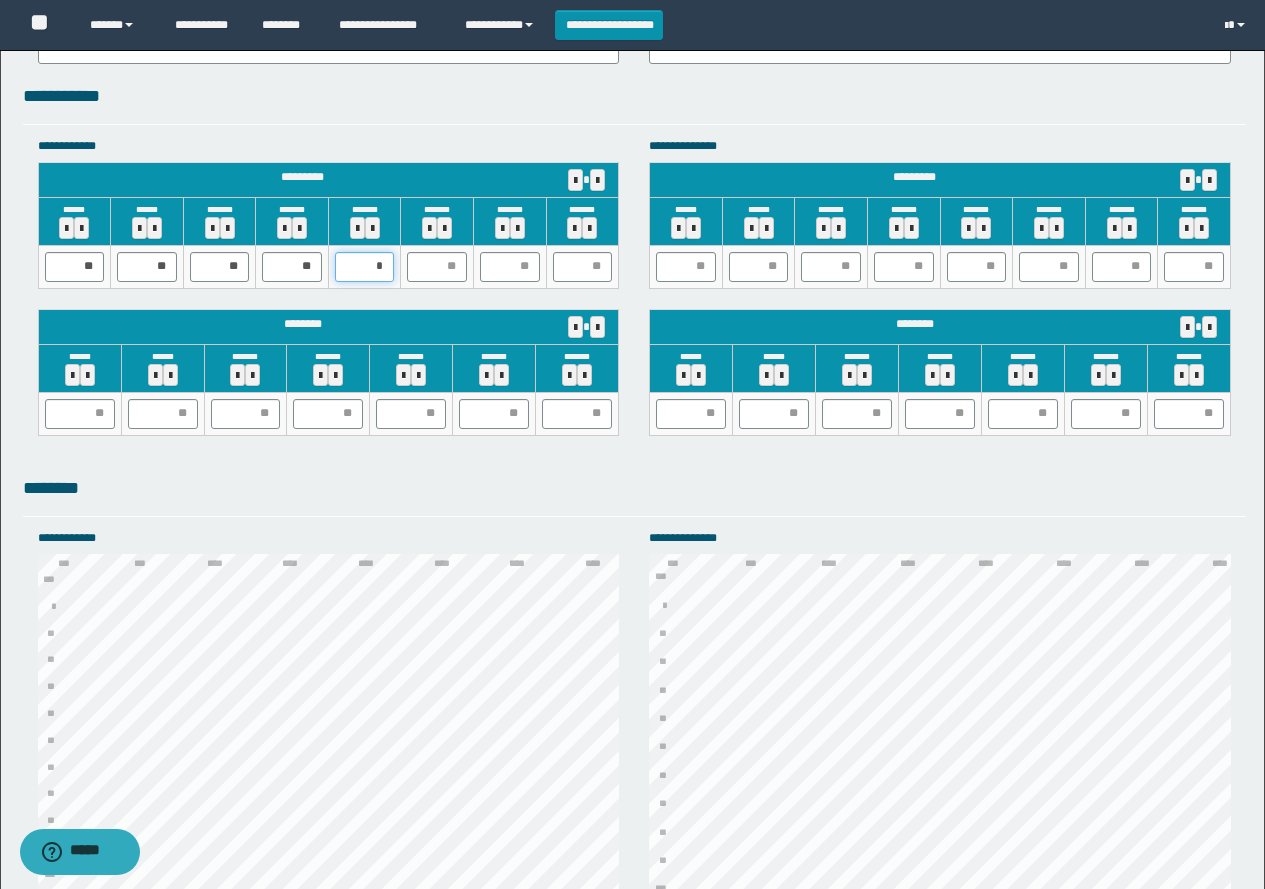 type on "**" 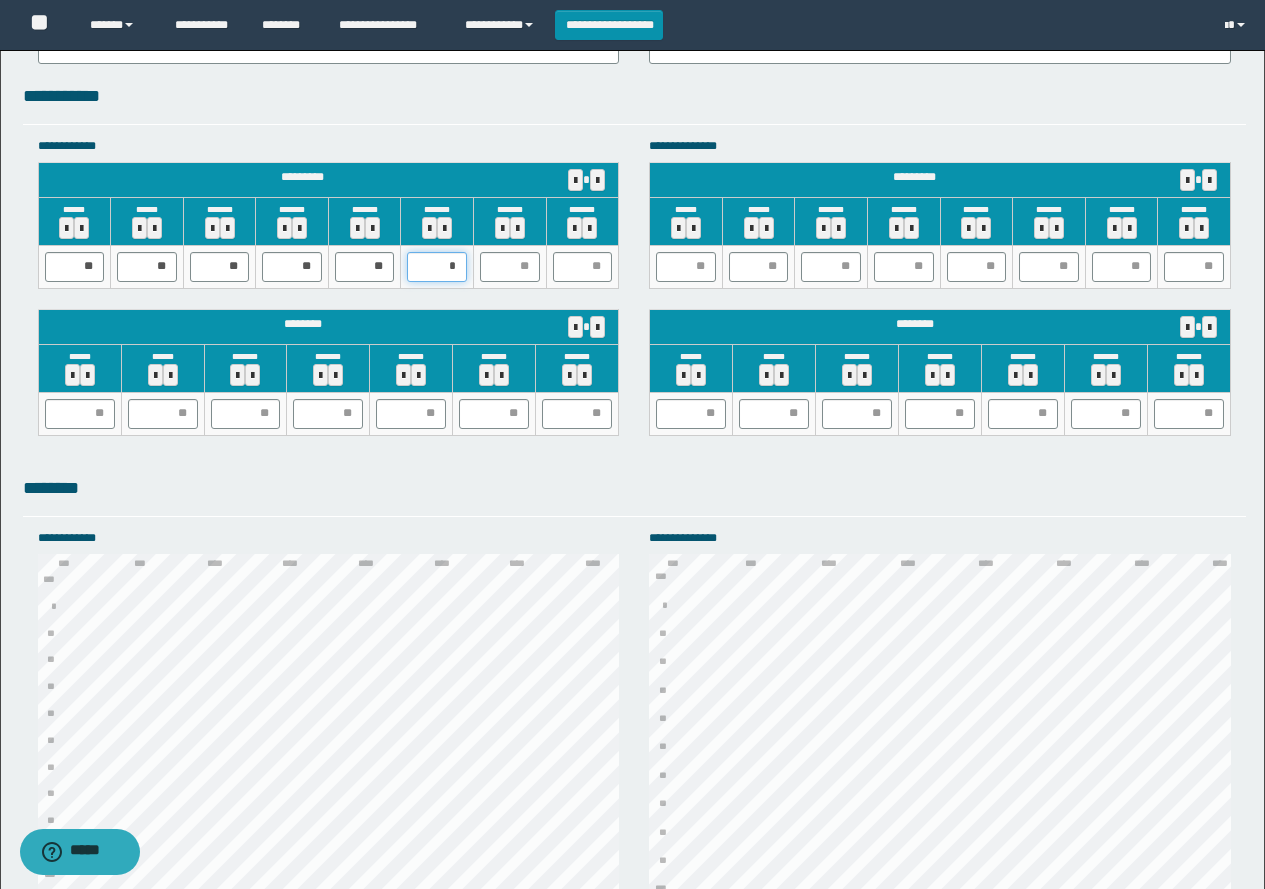 drag, startPoint x: 460, startPoint y: 260, endPoint x: 384, endPoint y: 239, distance: 78.84795 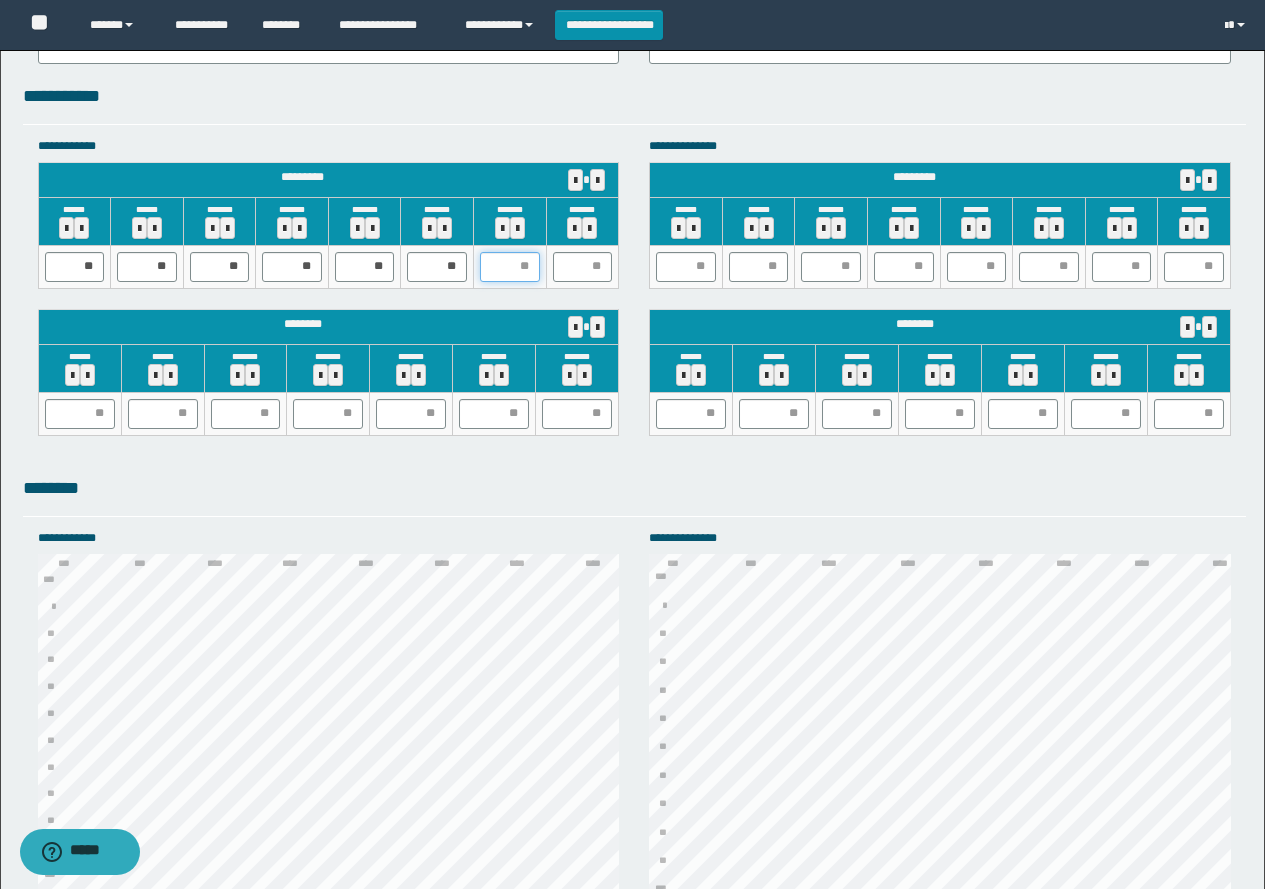 click at bounding box center [510, 267] 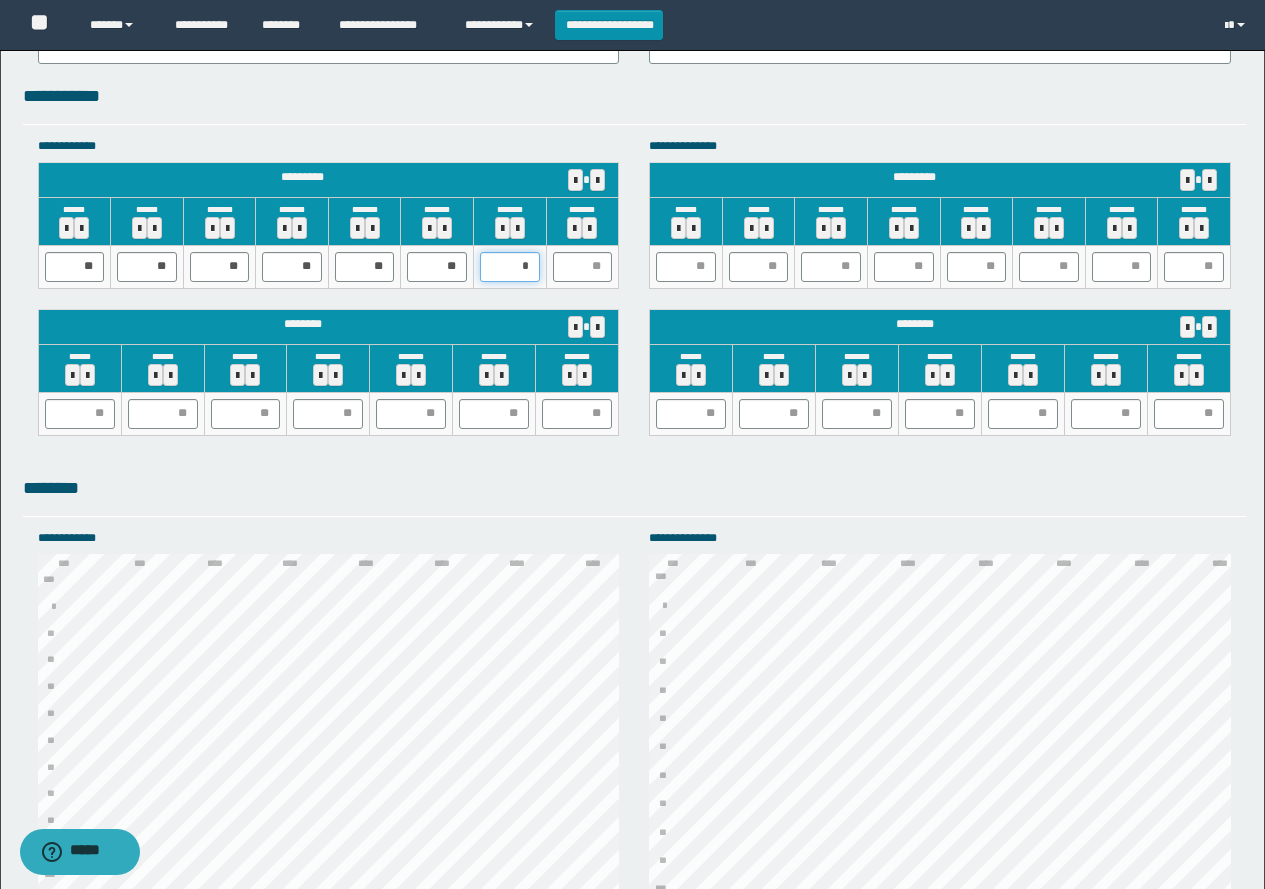 type on "**" 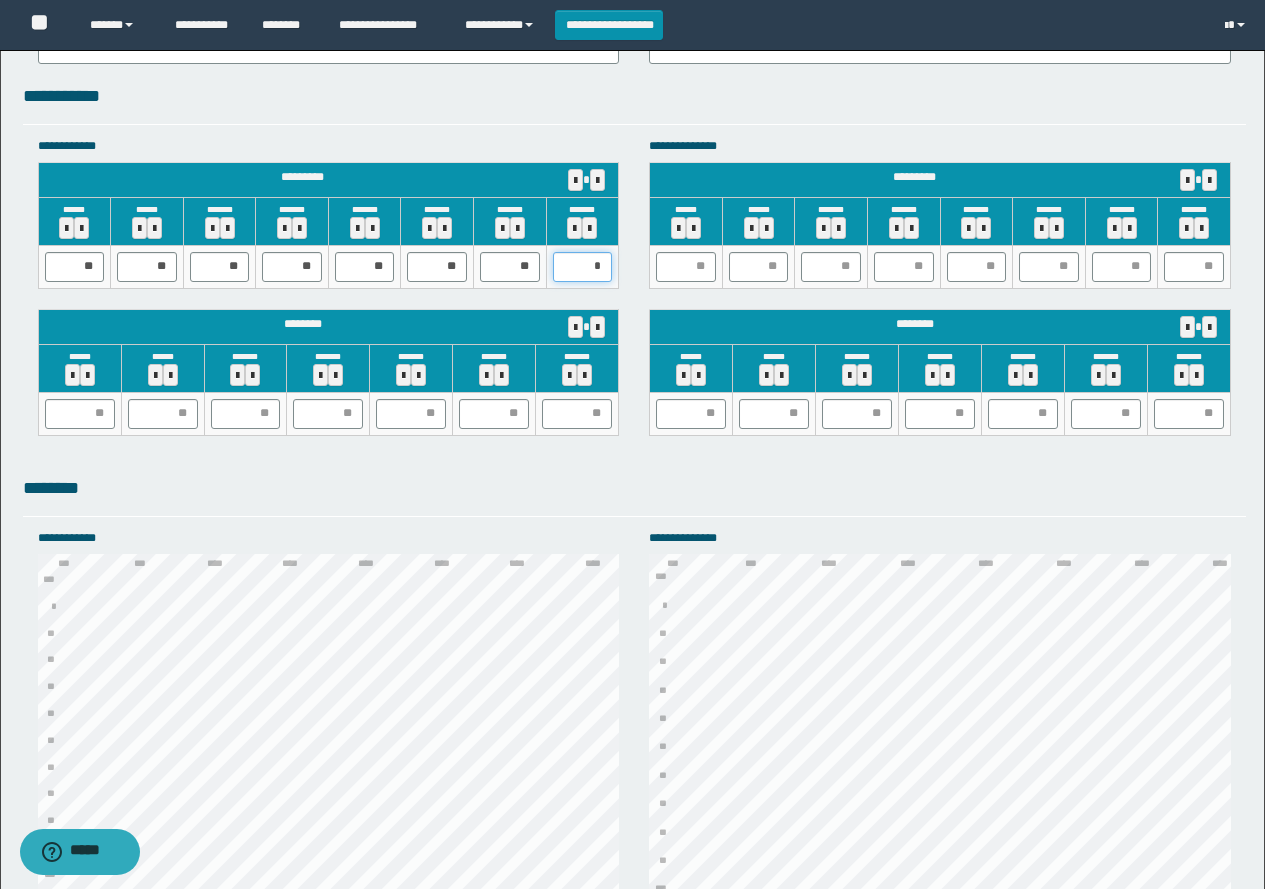type on "**" 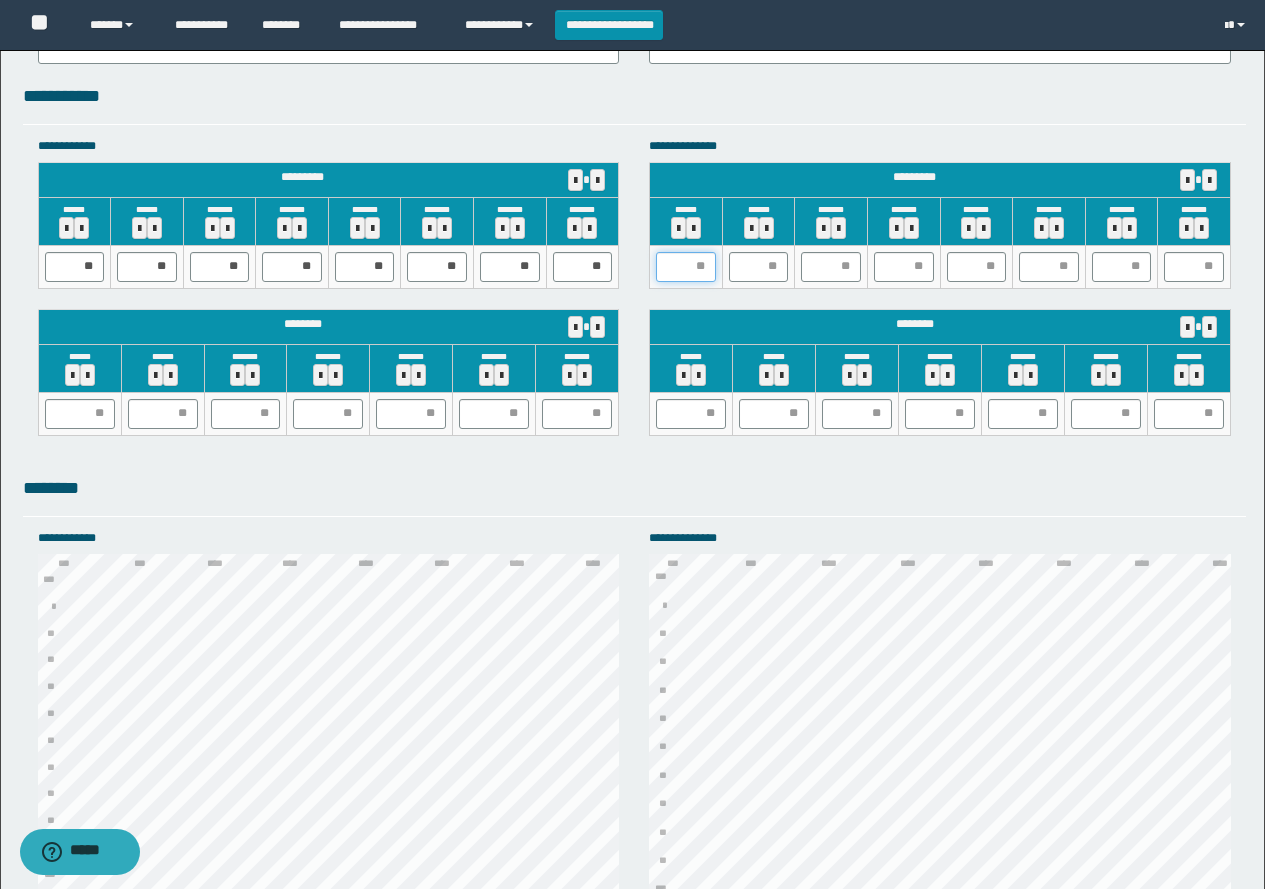 click at bounding box center [686, 267] 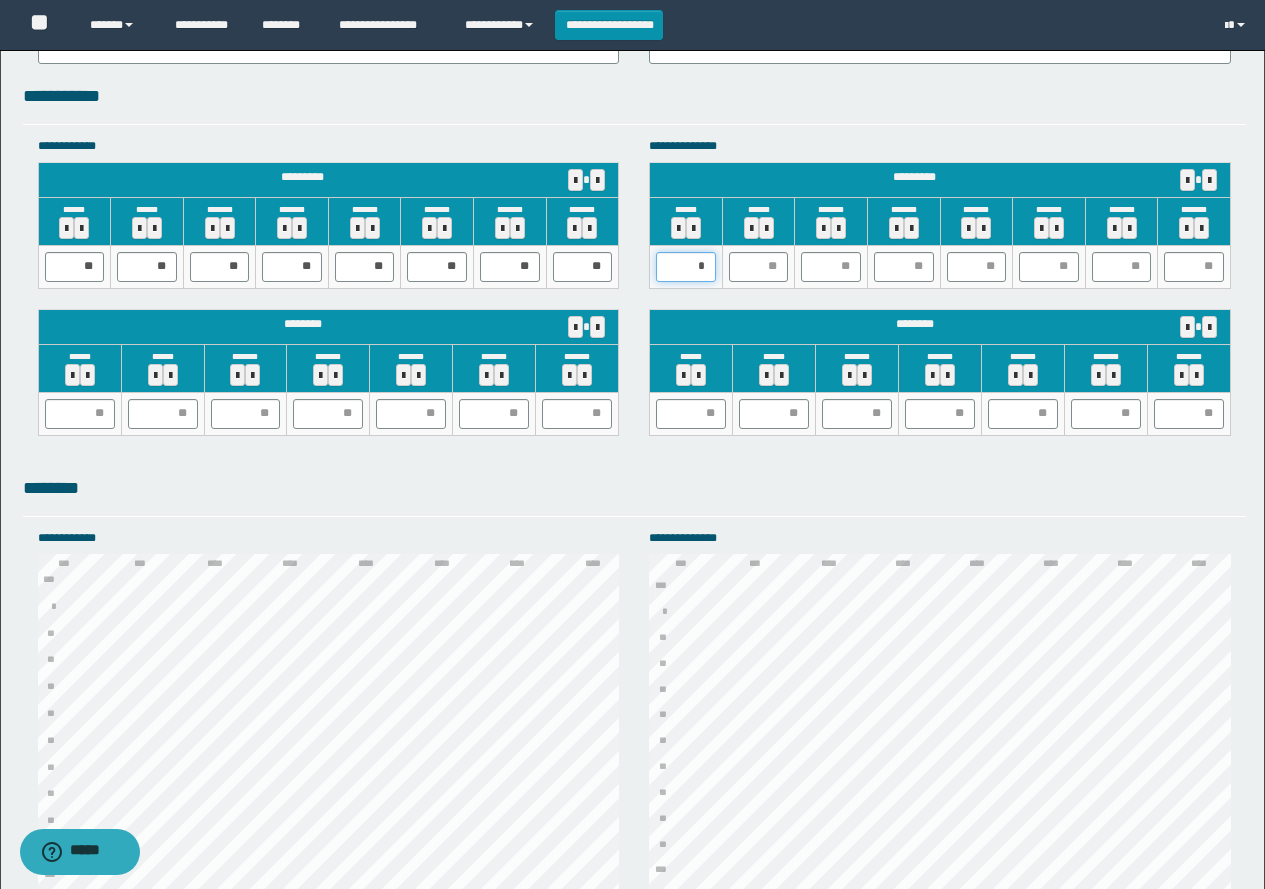 type on "**" 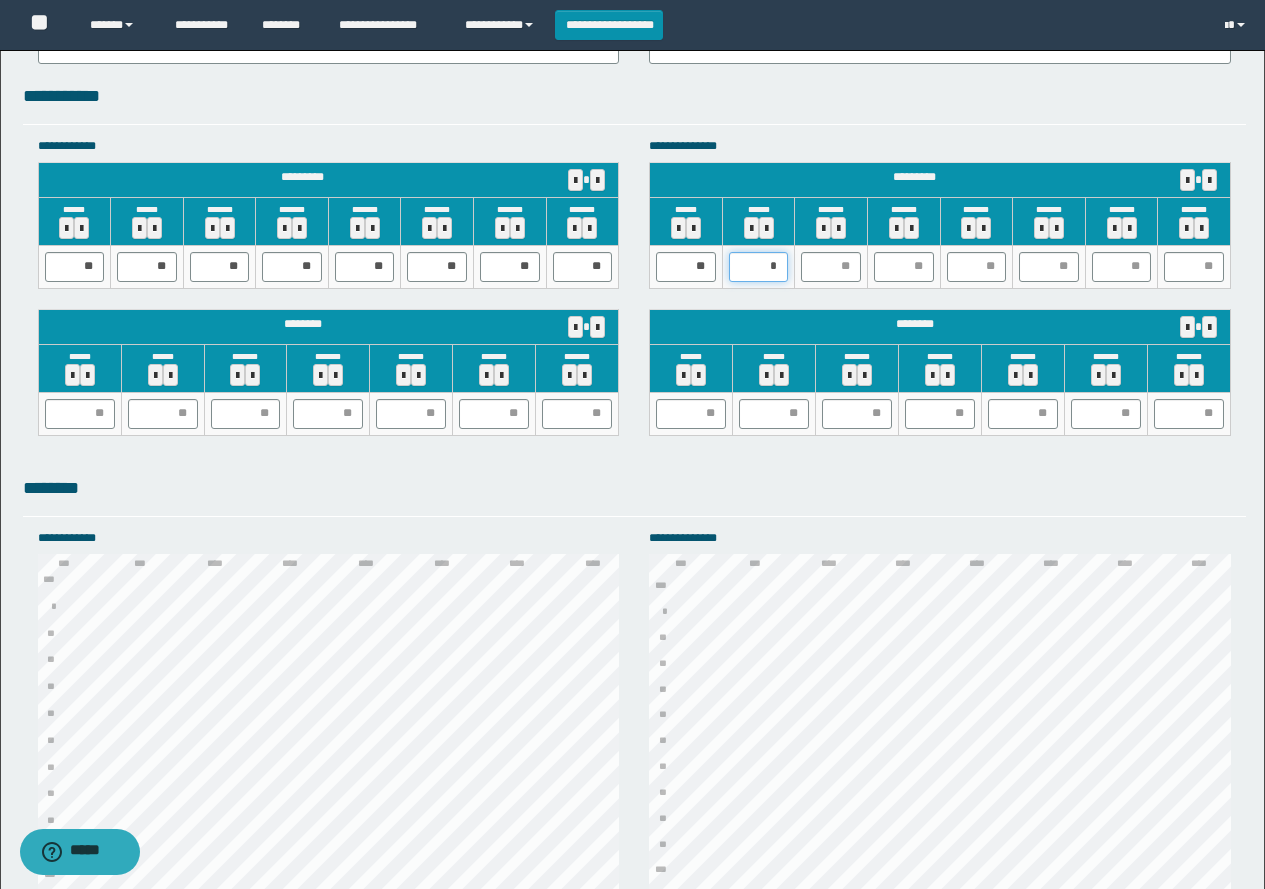 type on "**" 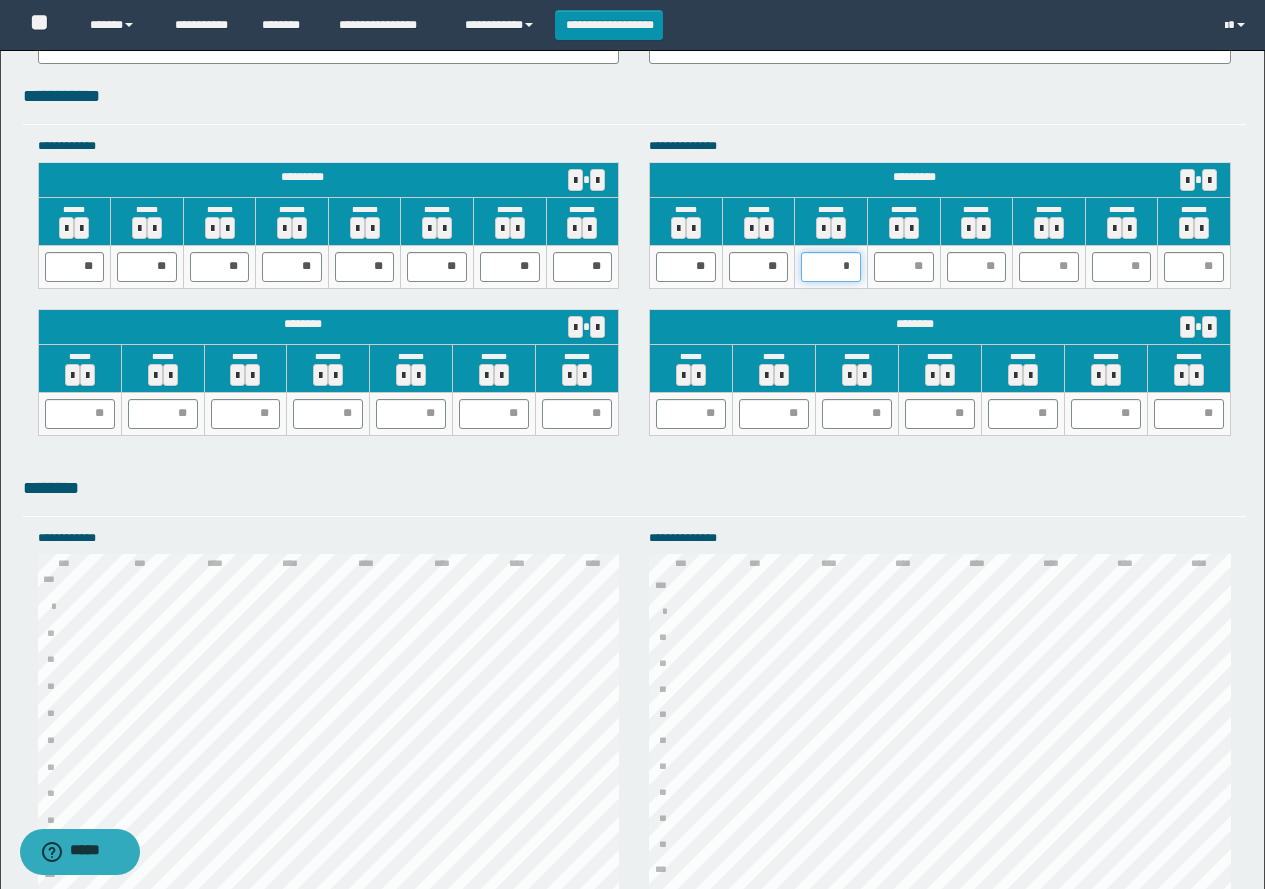 type on "**" 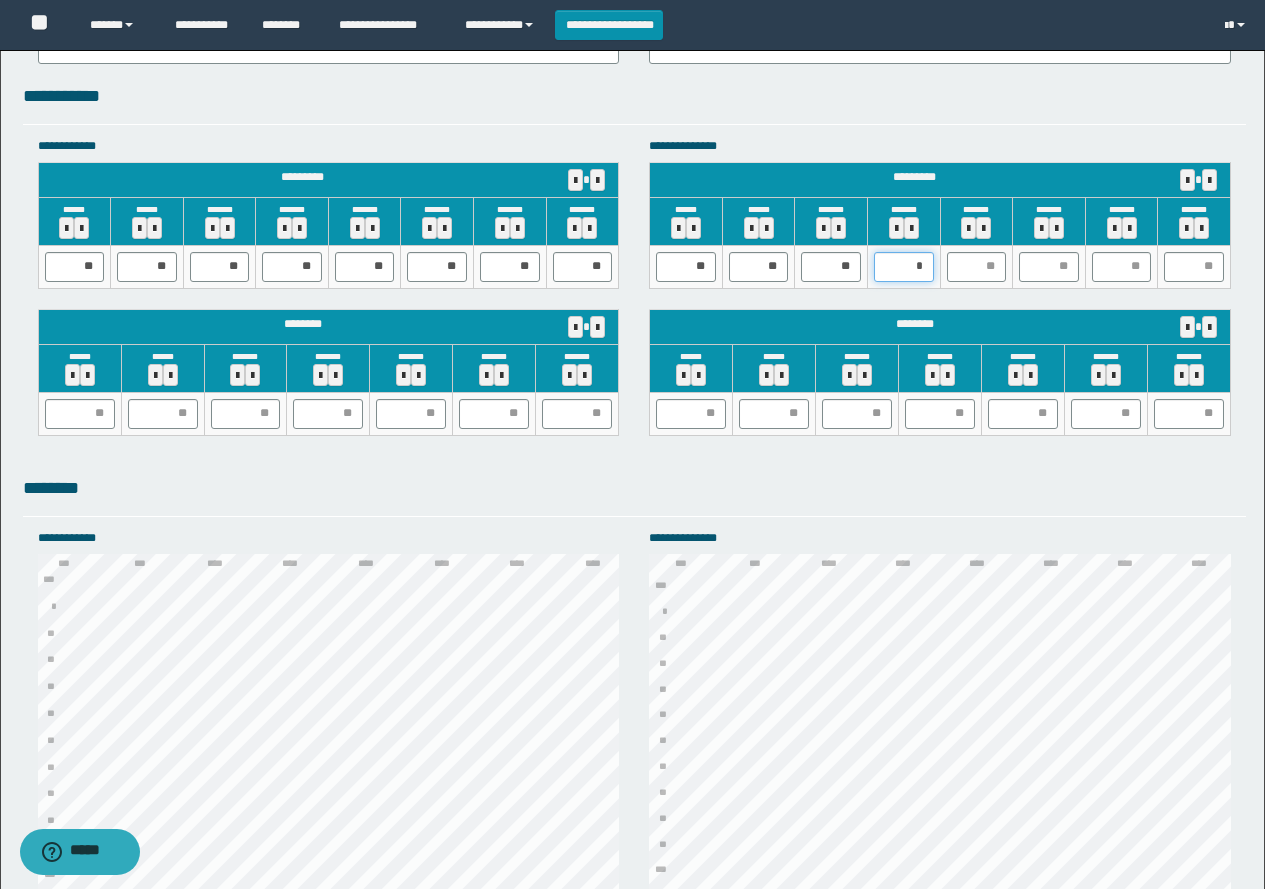 type on "**" 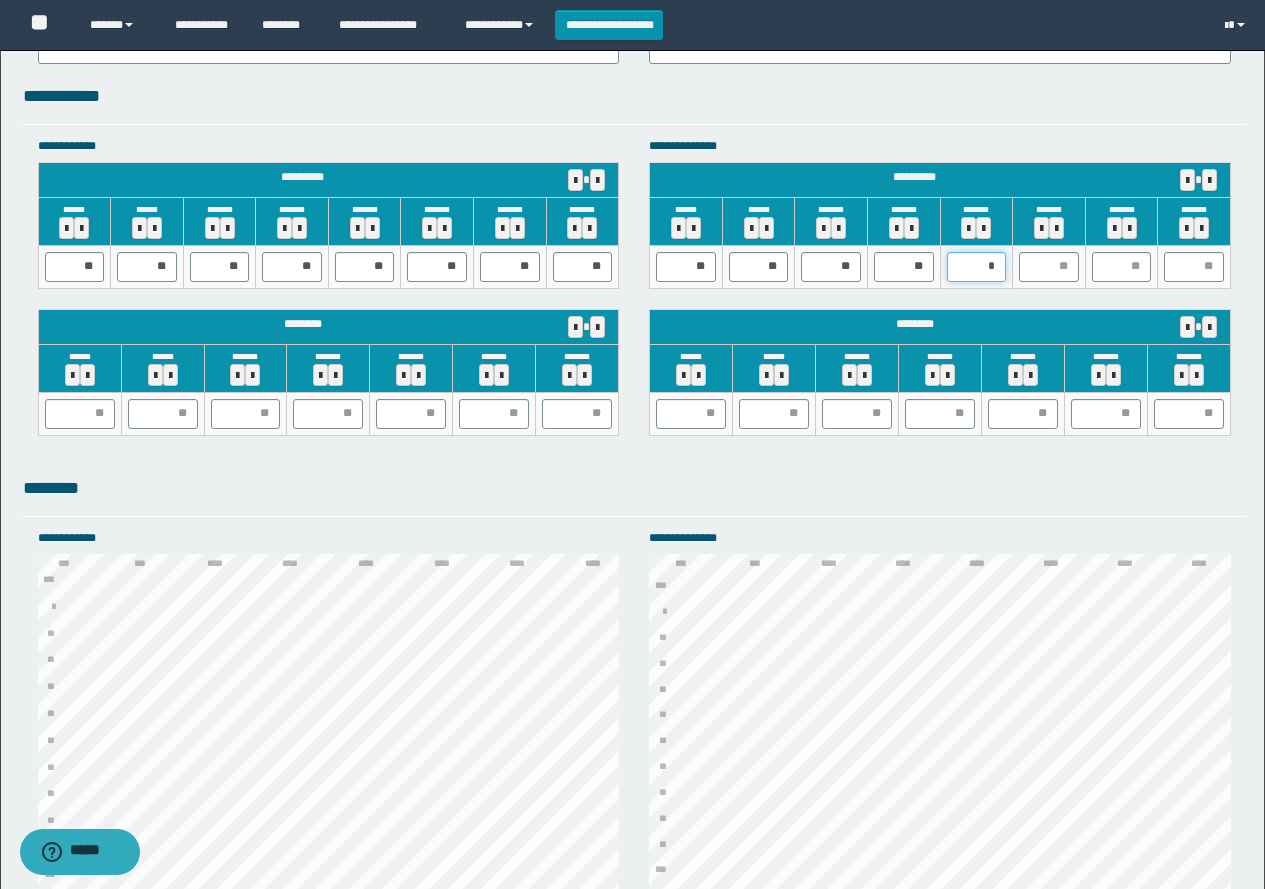 type on "**" 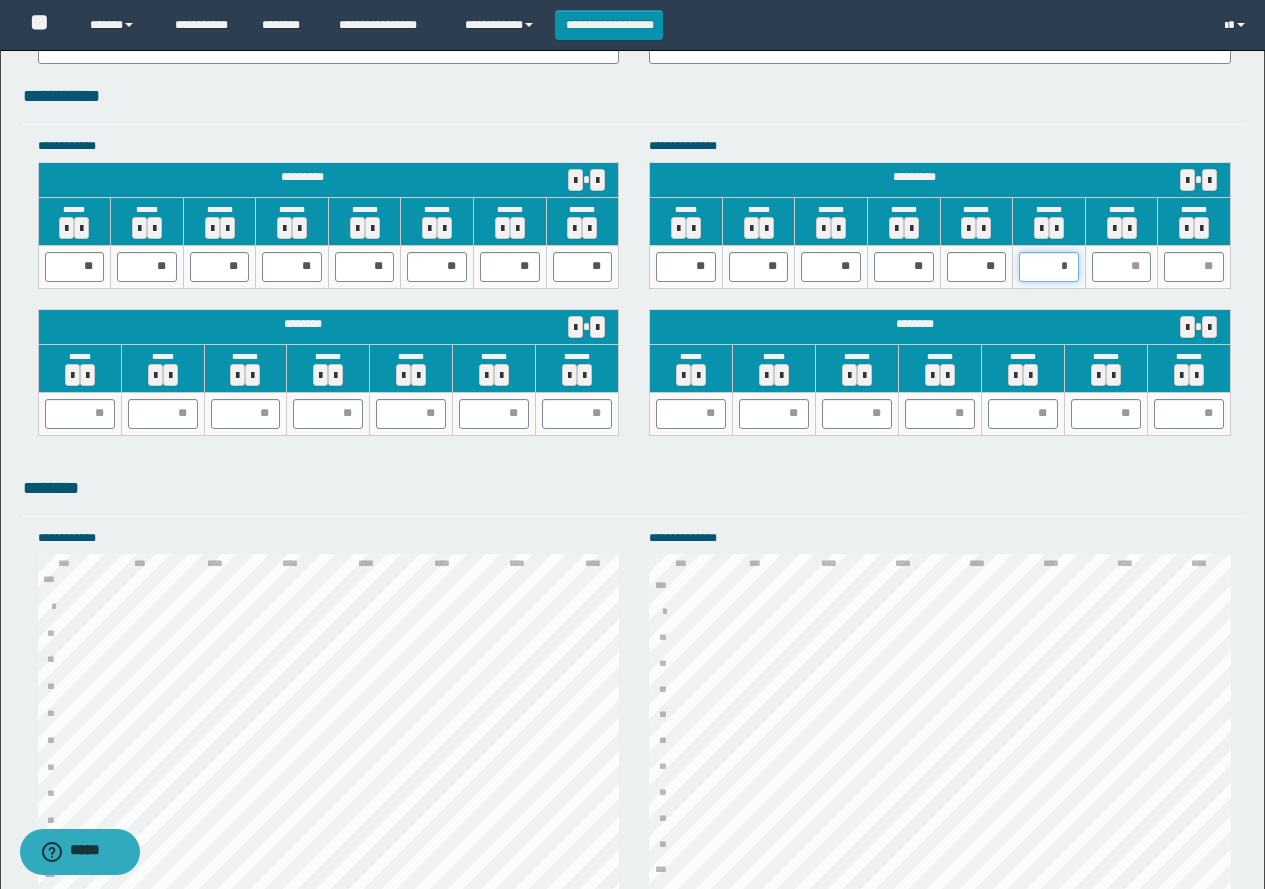 type on "**" 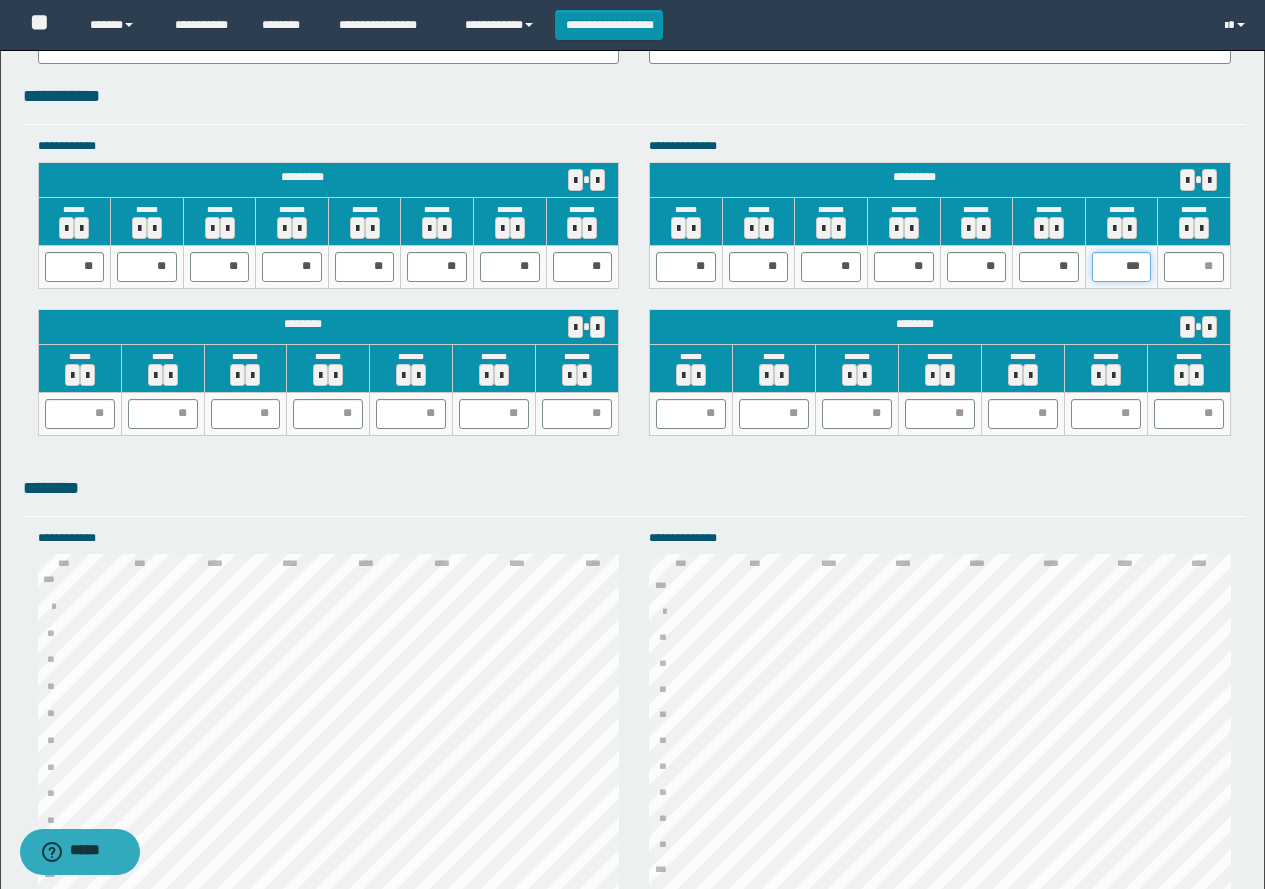 type on "**" 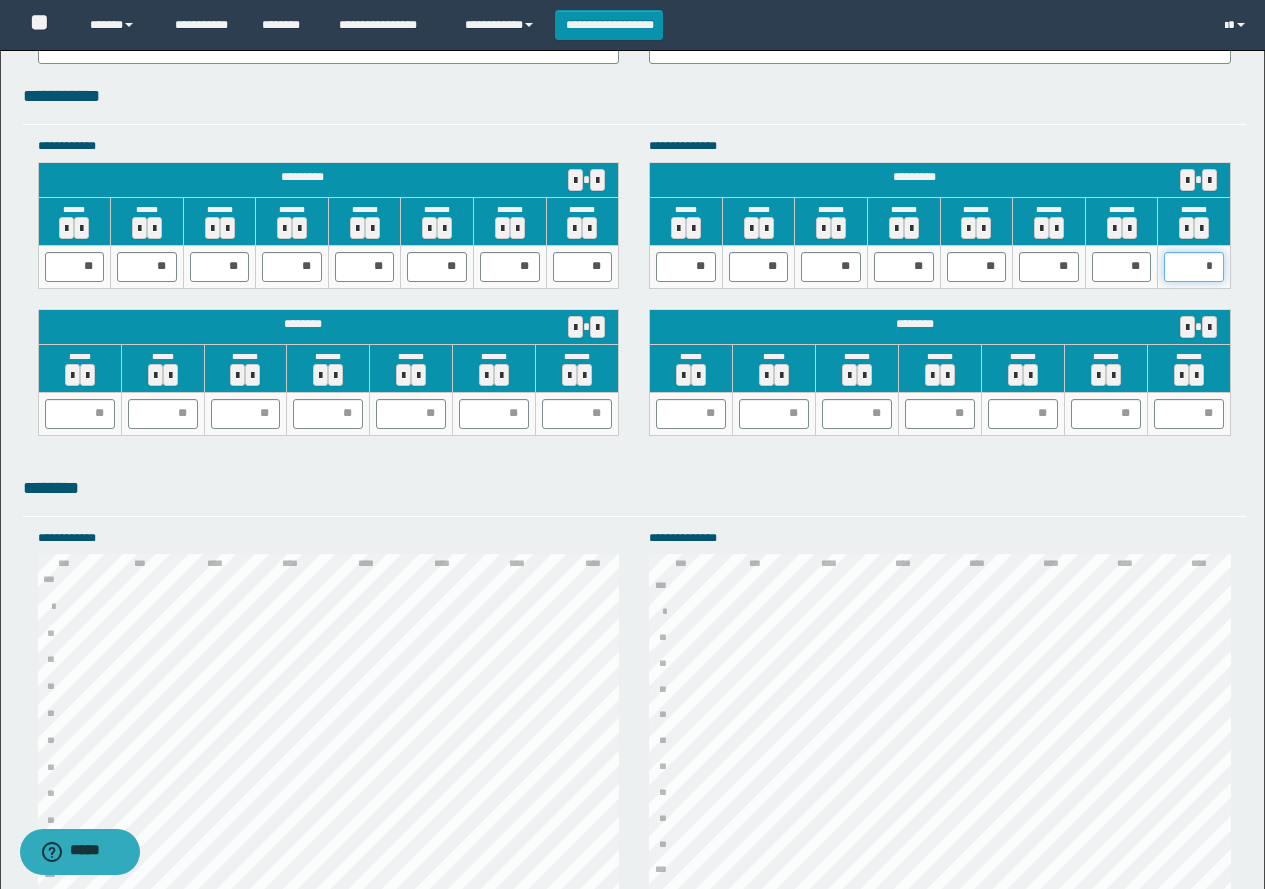 type on "**" 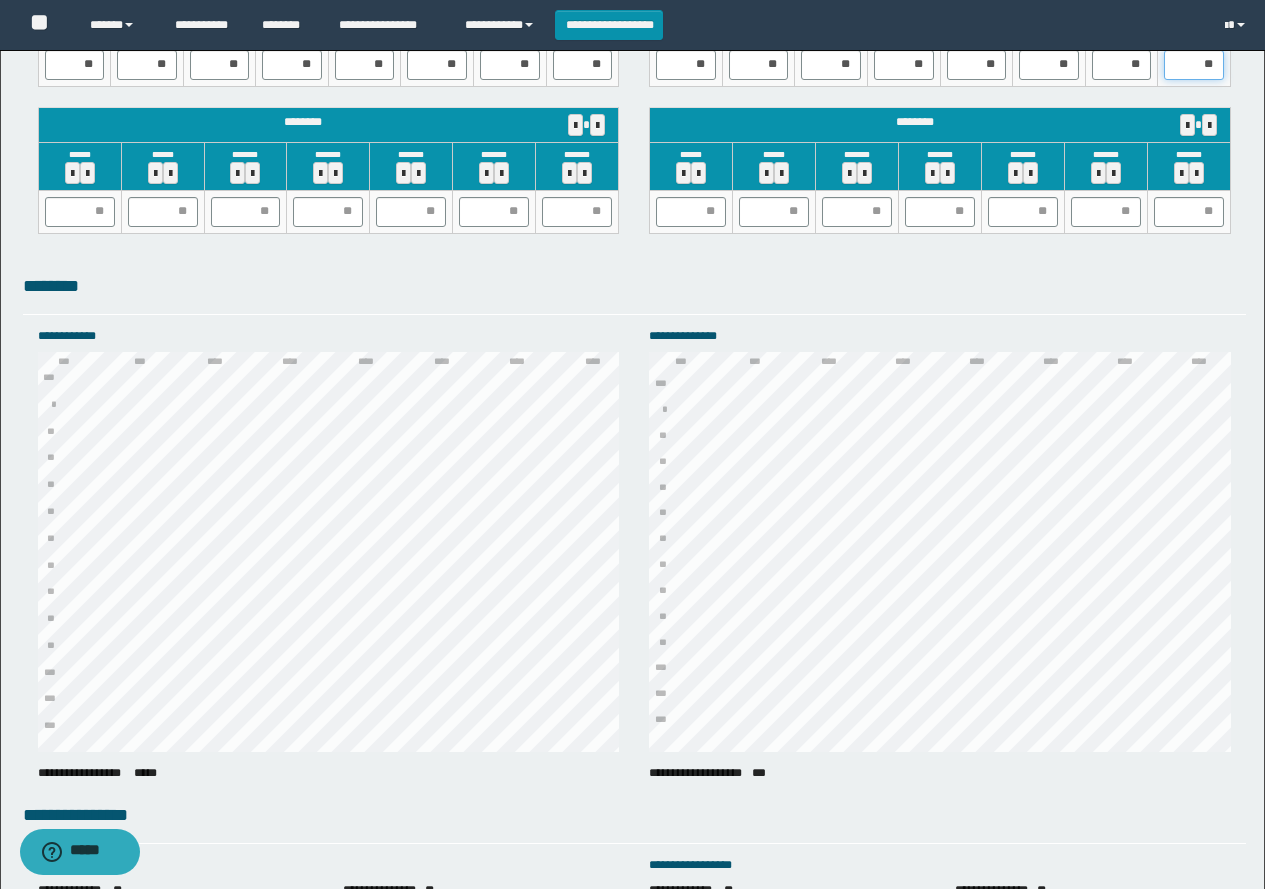 scroll, scrollTop: 2400, scrollLeft: 0, axis: vertical 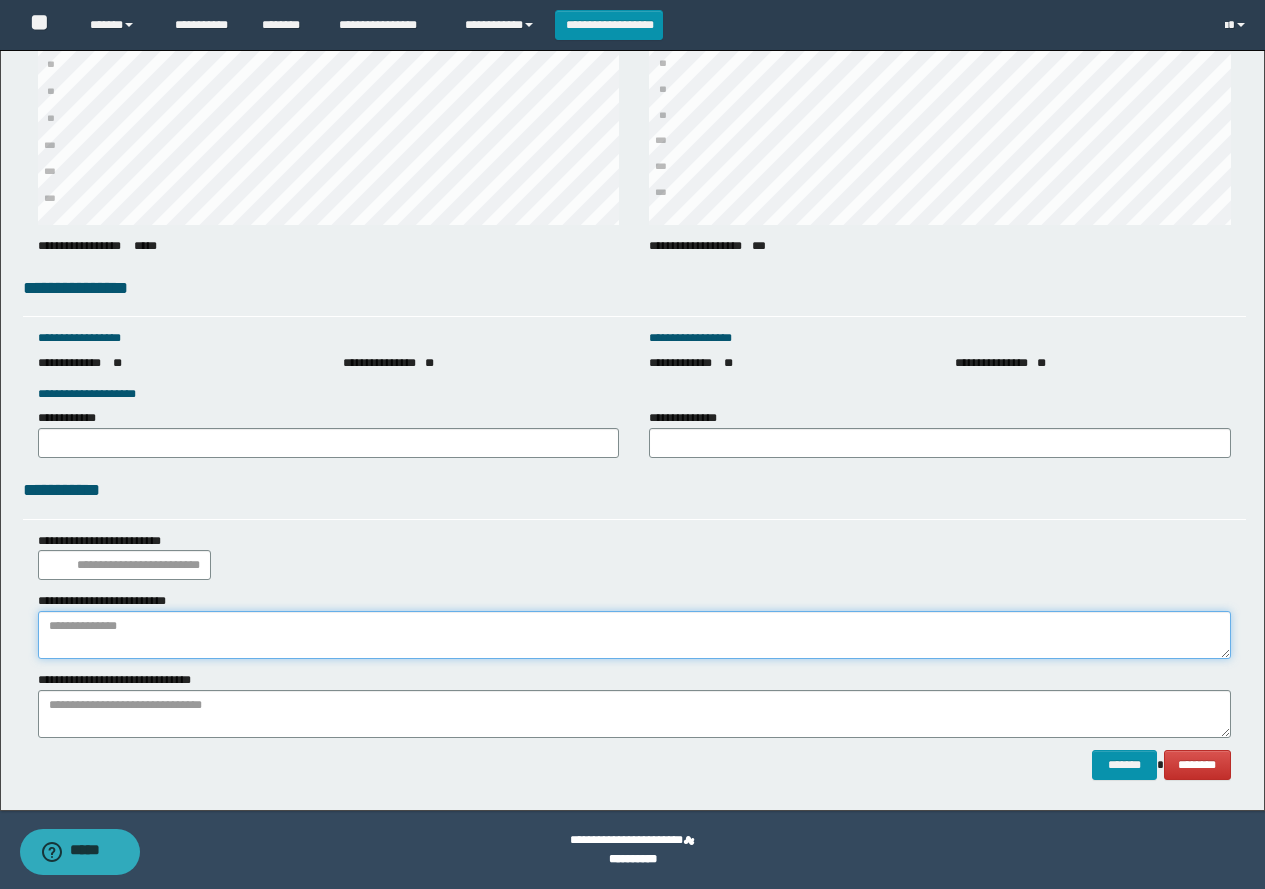 click at bounding box center [634, 635] 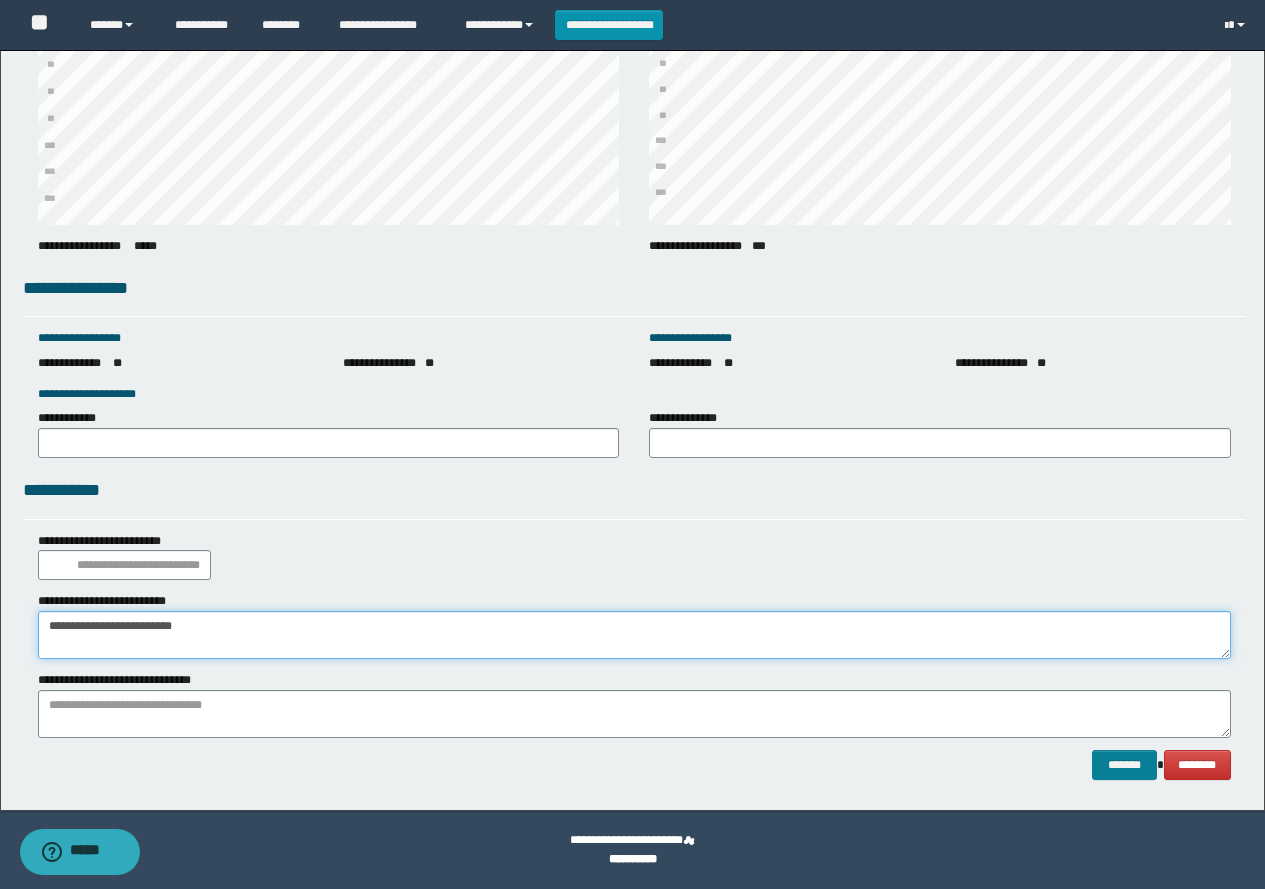 type on "**********" 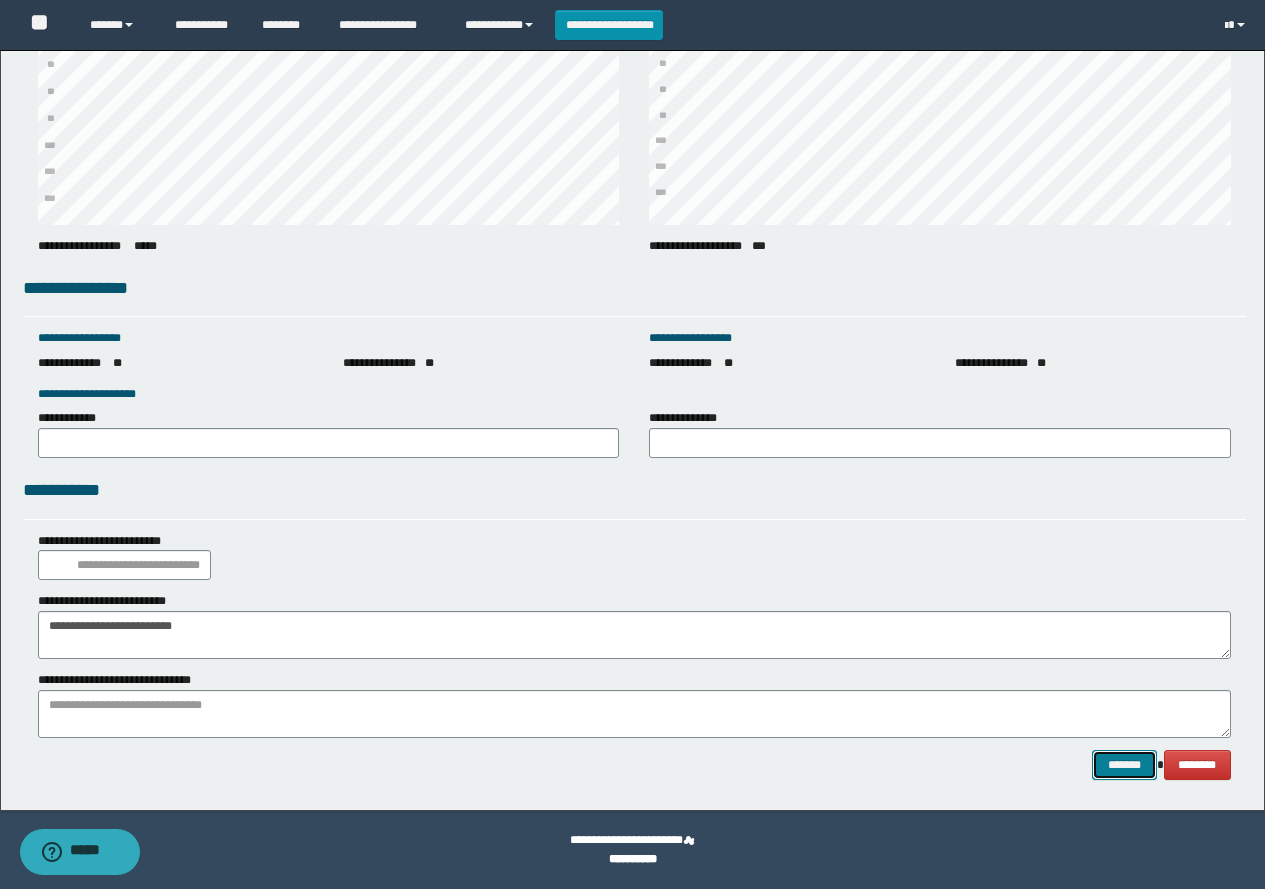 click on "*******" at bounding box center [1124, 765] 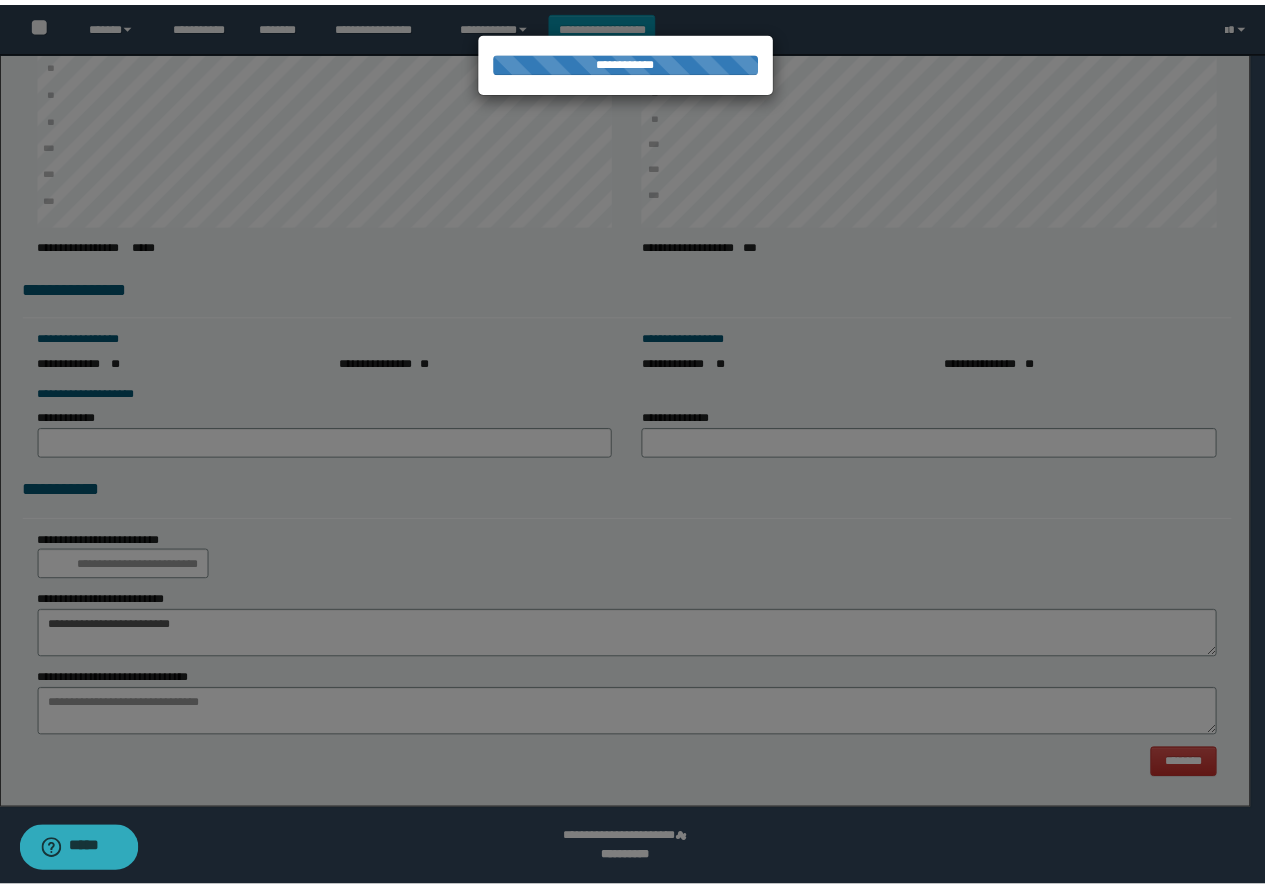 scroll, scrollTop: 0, scrollLeft: 0, axis: both 